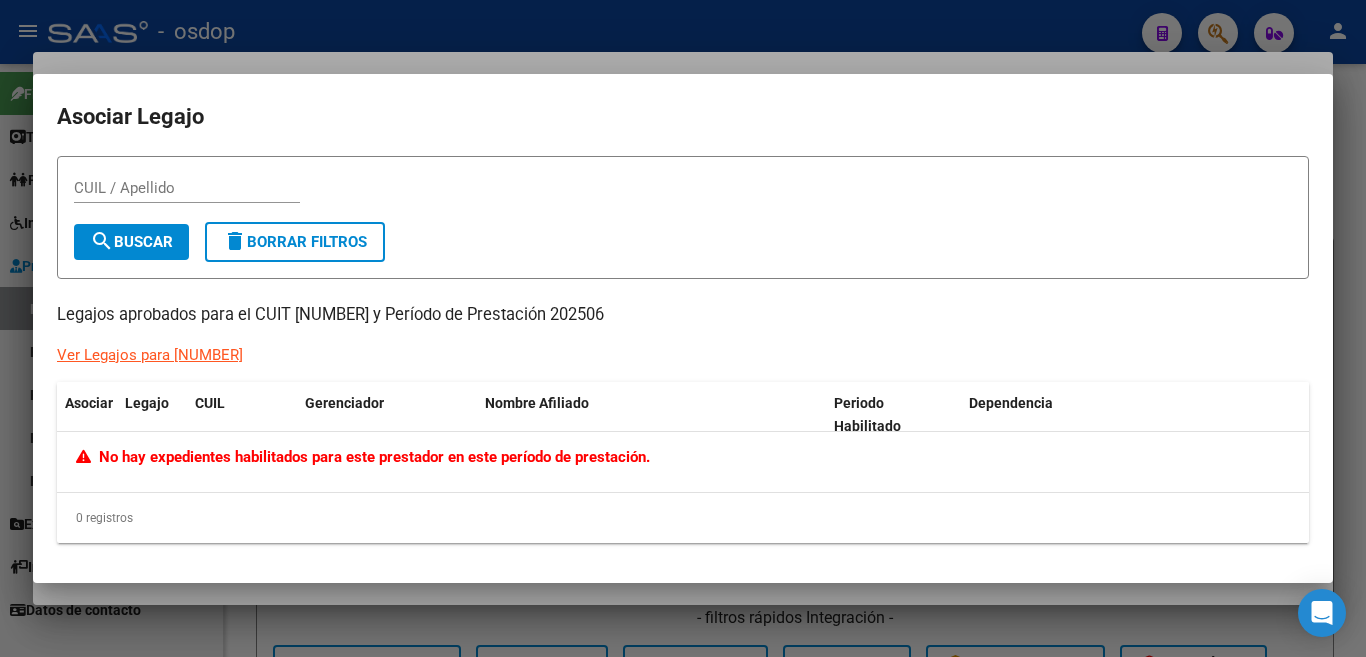 scroll, scrollTop: 0, scrollLeft: 0, axis: both 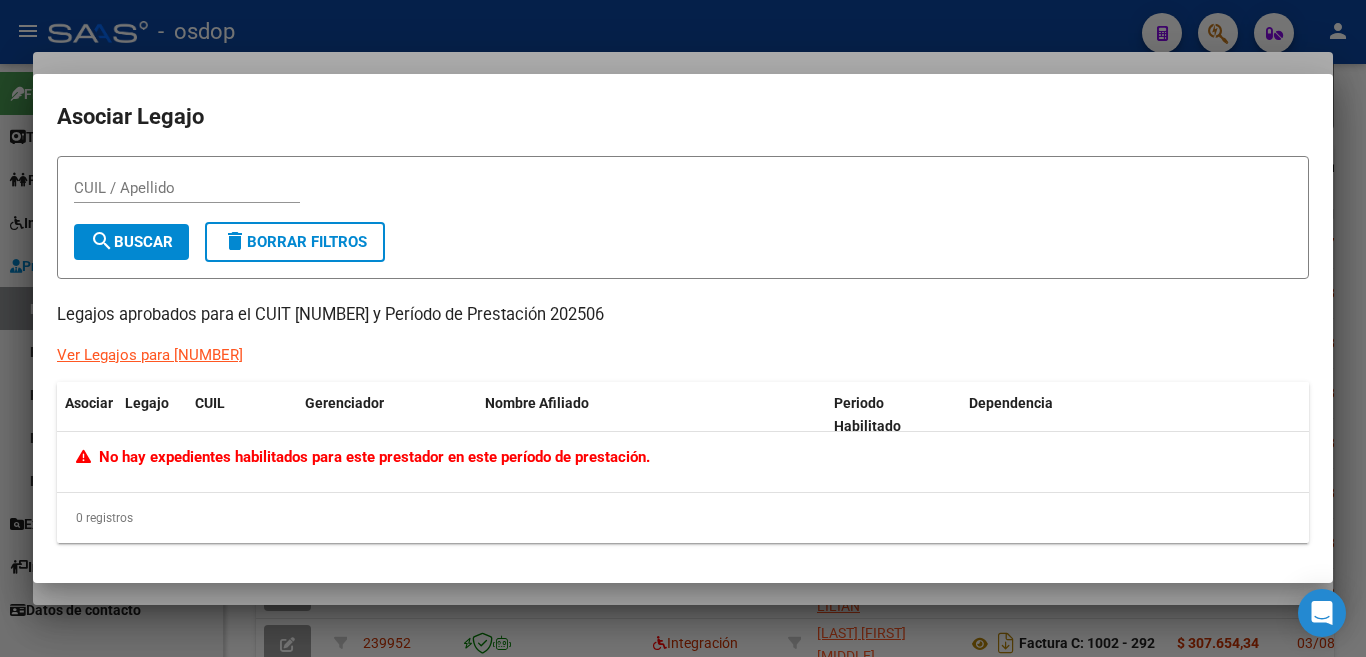 click on "Ver Legajos para [NUMBER]" 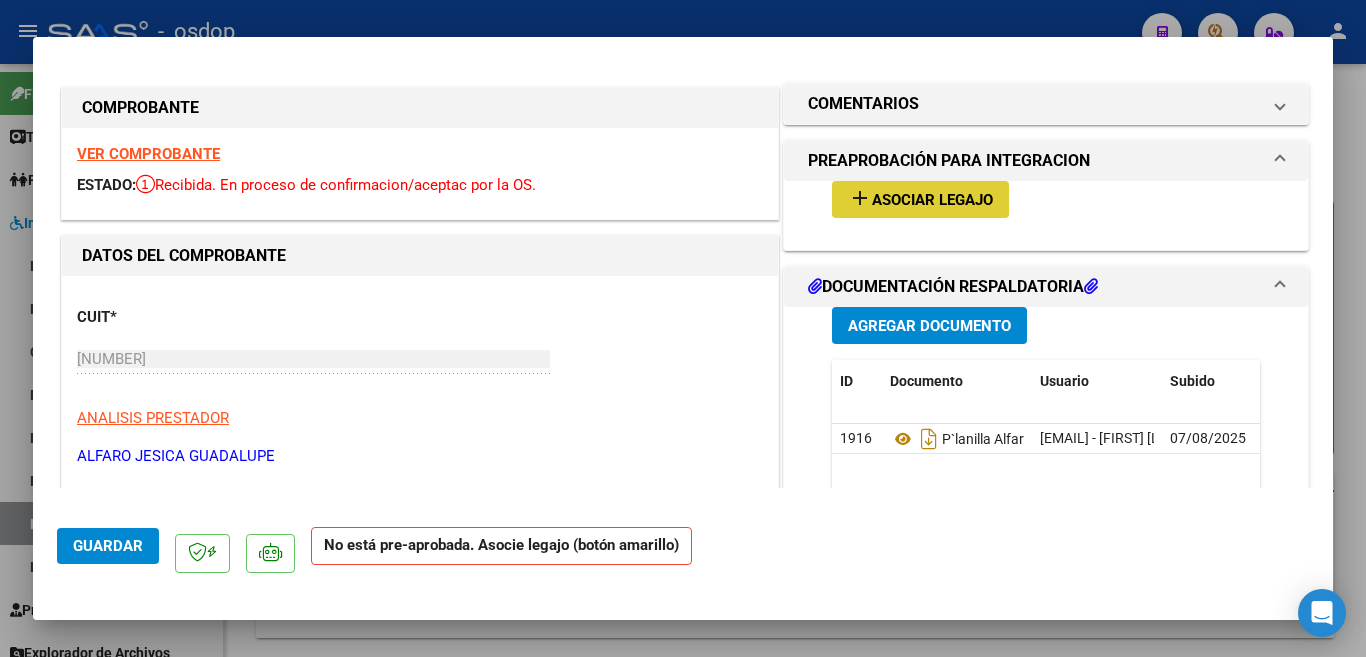 scroll, scrollTop: 127, scrollLeft: 0, axis: vertical 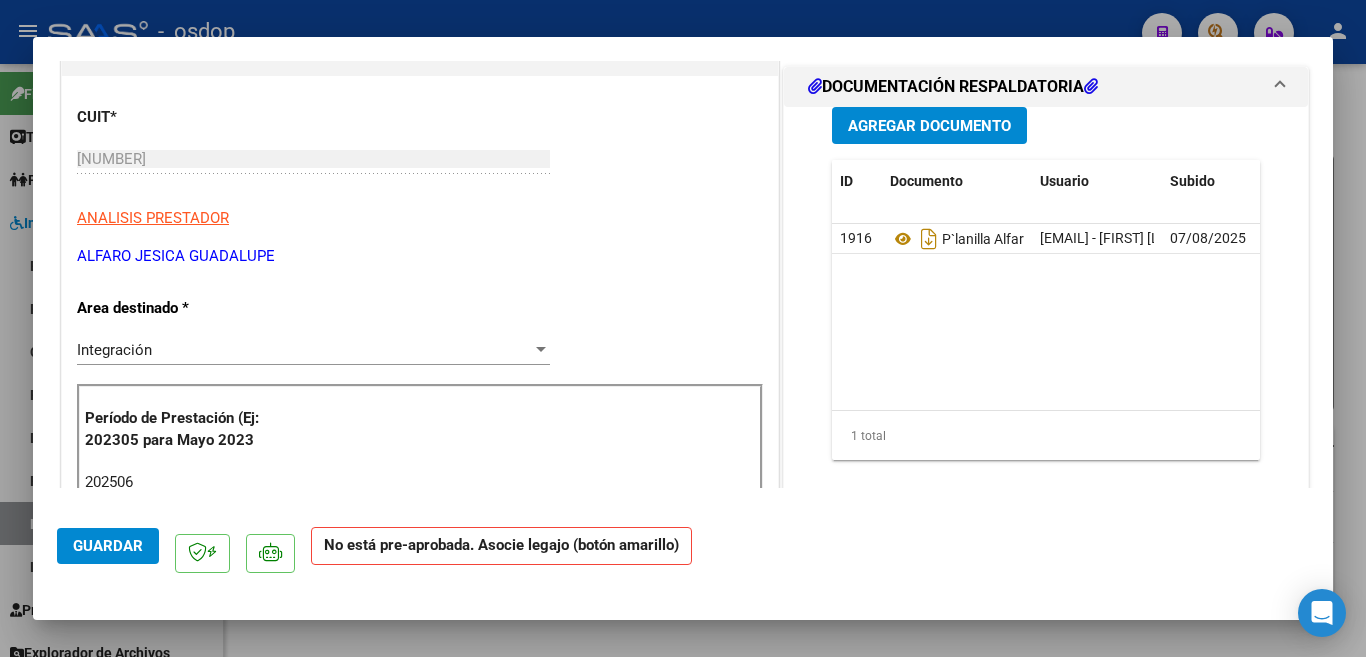 click at bounding box center (683, 328) 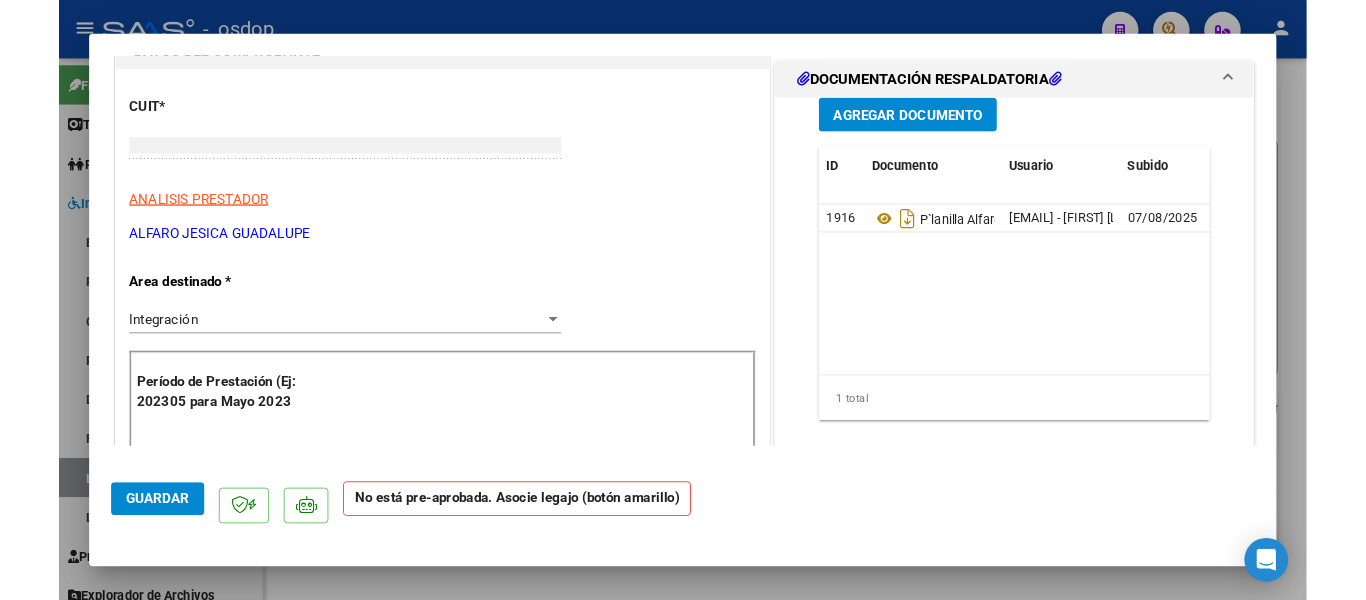 scroll, scrollTop: 222, scrollLeft: 0, axis: vertical 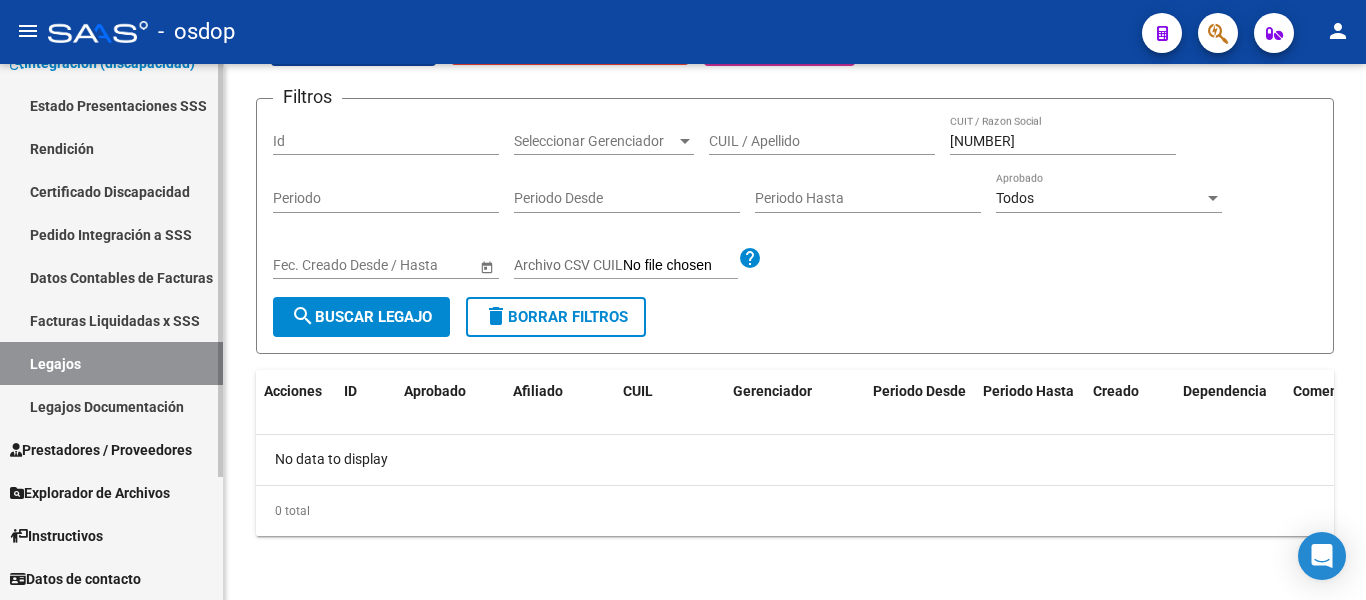 click on "Prestadores / Proveedores" at bounding box center (111, 449) 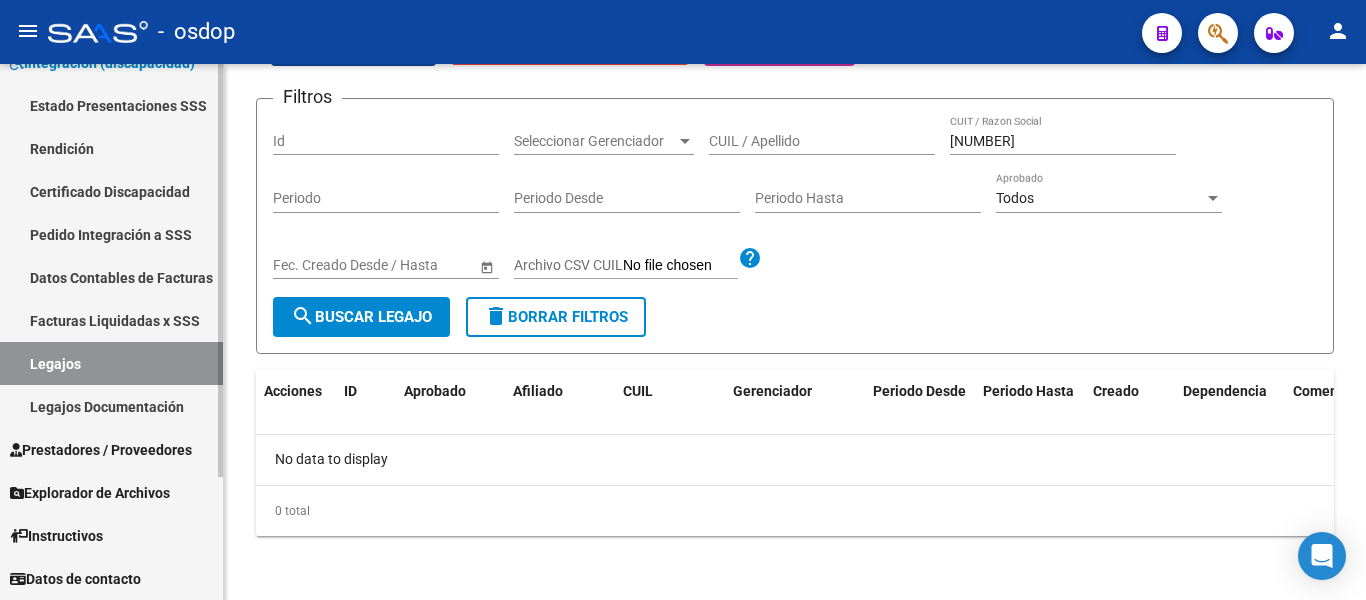 click on "Prestadores / Proveedores" at bounding box center (101, 450) 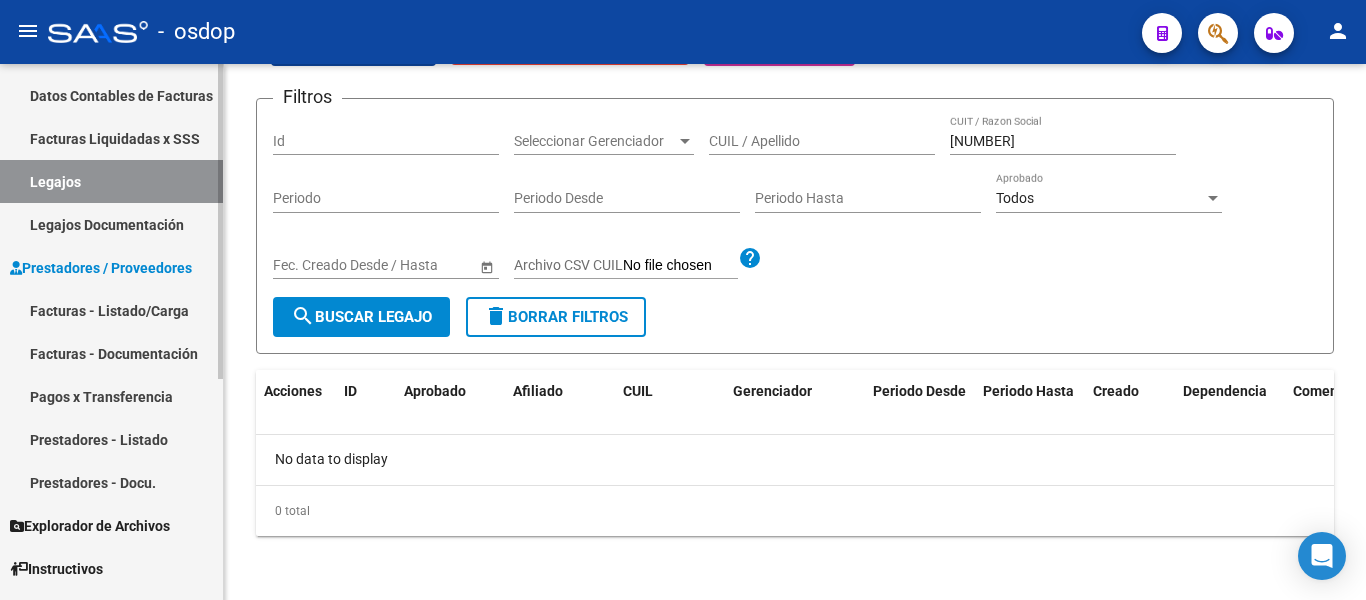 scroll, scrollTop: 360, scrollLeft: 0, axis: vertical 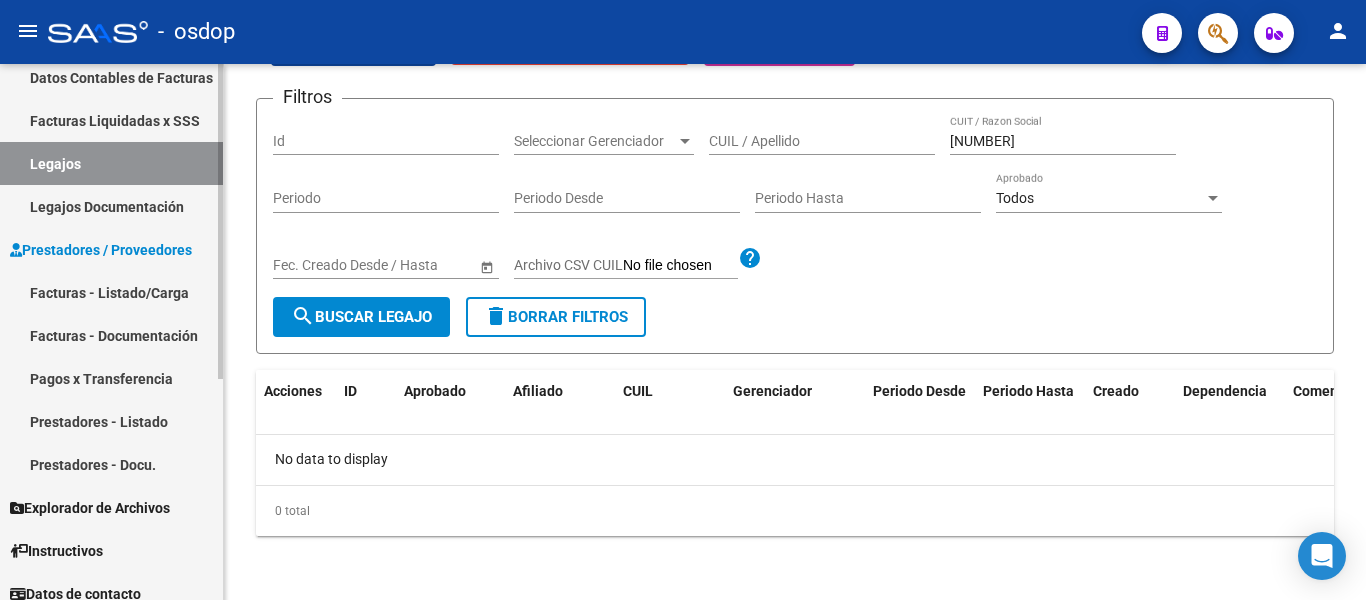 click on "Prestadores - Listado" at bounding box center (111, 421) 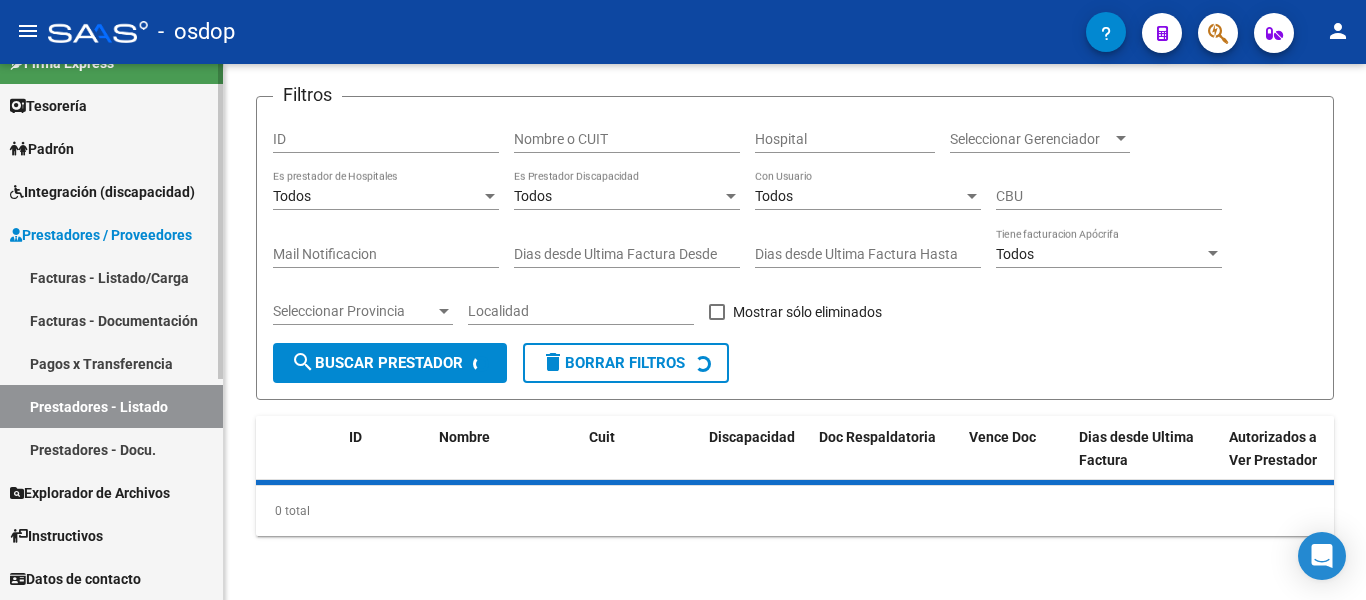 scroll, scrollTop: 119, scrollLeft: 0, axis: vertical 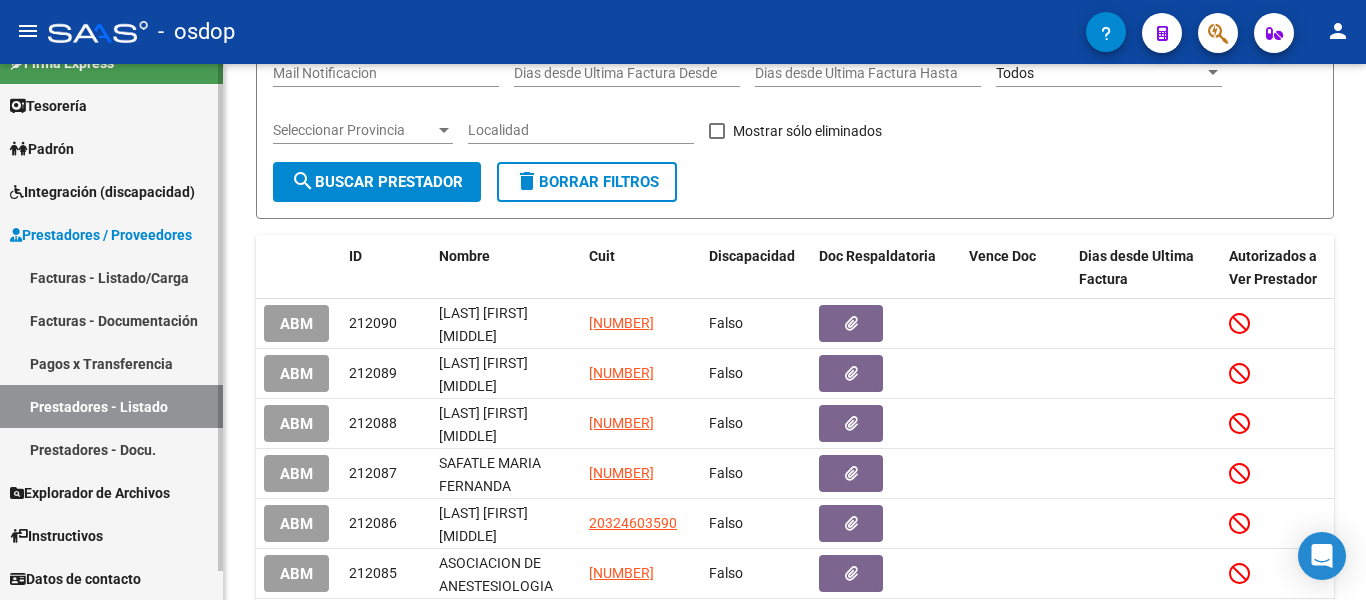 click on "Prestadores - Docu." at bounding box center [111, 449] 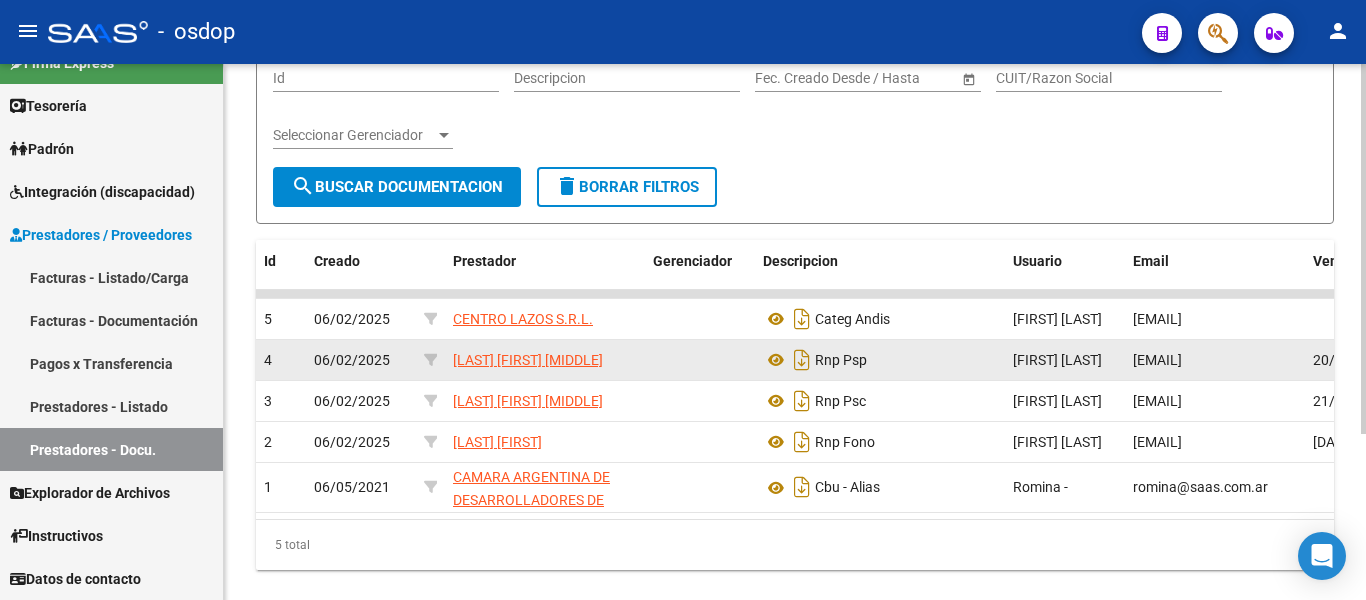 scroll, scrollTop: 200, scrollLeft: 0, axis: vertical 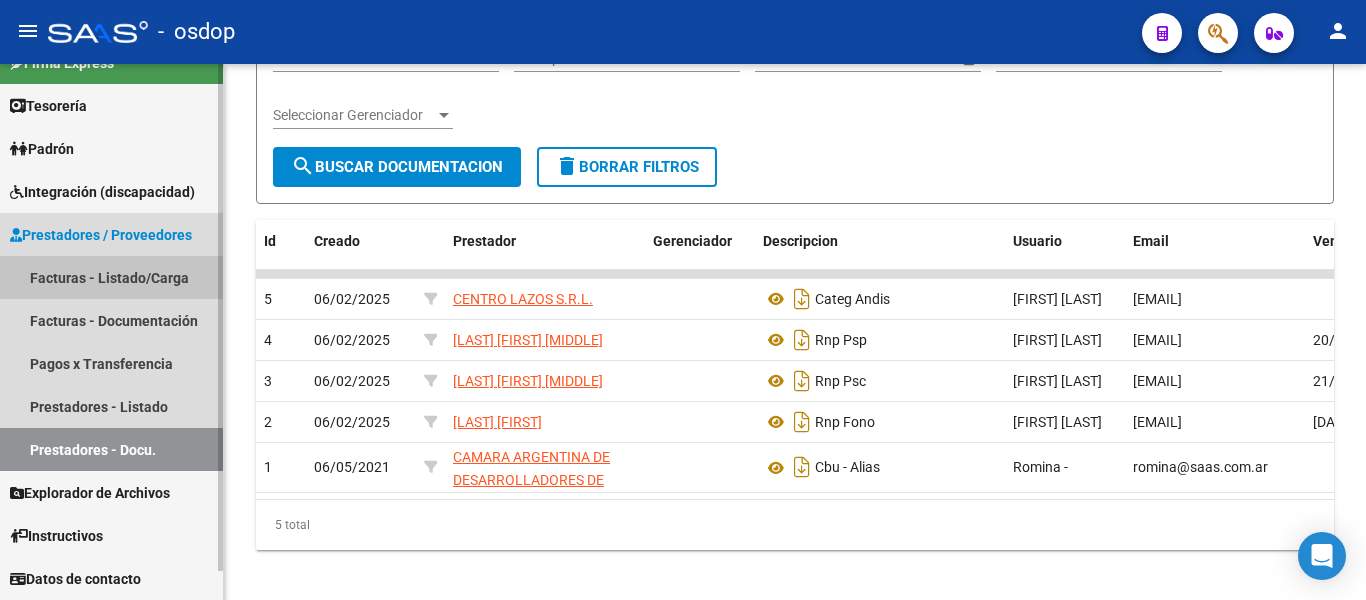 click on "Facturas - Listado/Carga" at bounding box center [111, 277] 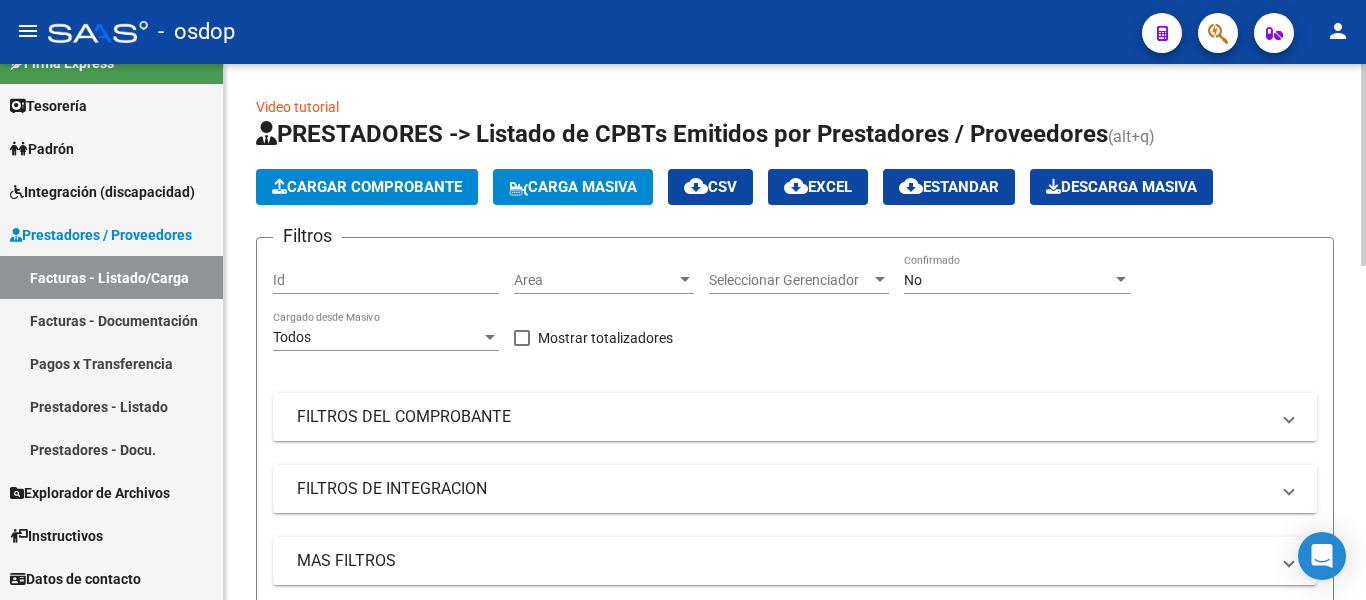 scroll, scrollTop: 300, scrollLeft: 0, axis: vertical 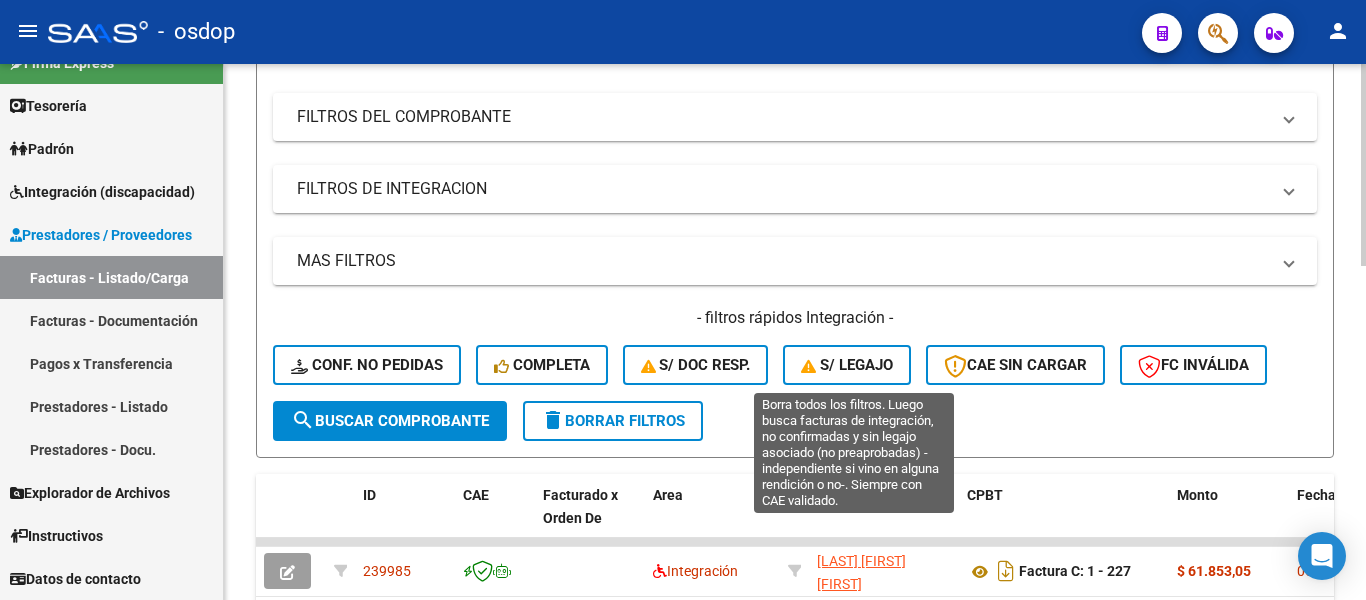 click on "S/ legajo" 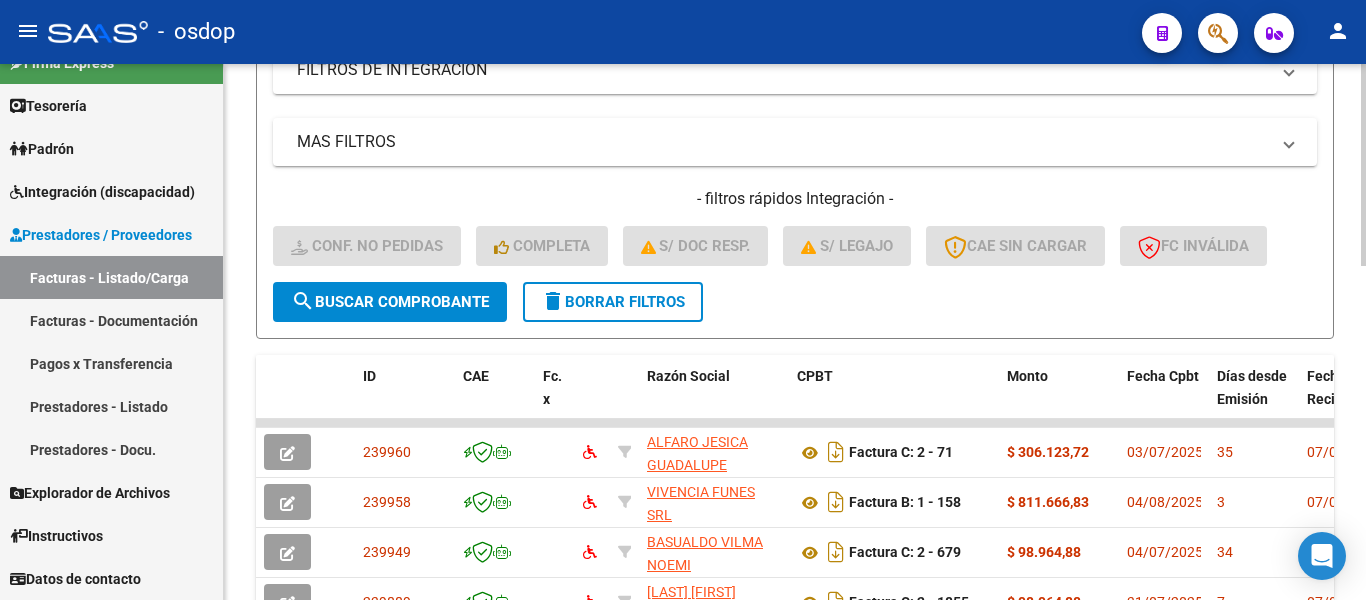 scroll, scrollTop: 400, scrollLeft: 0, axis: vertical 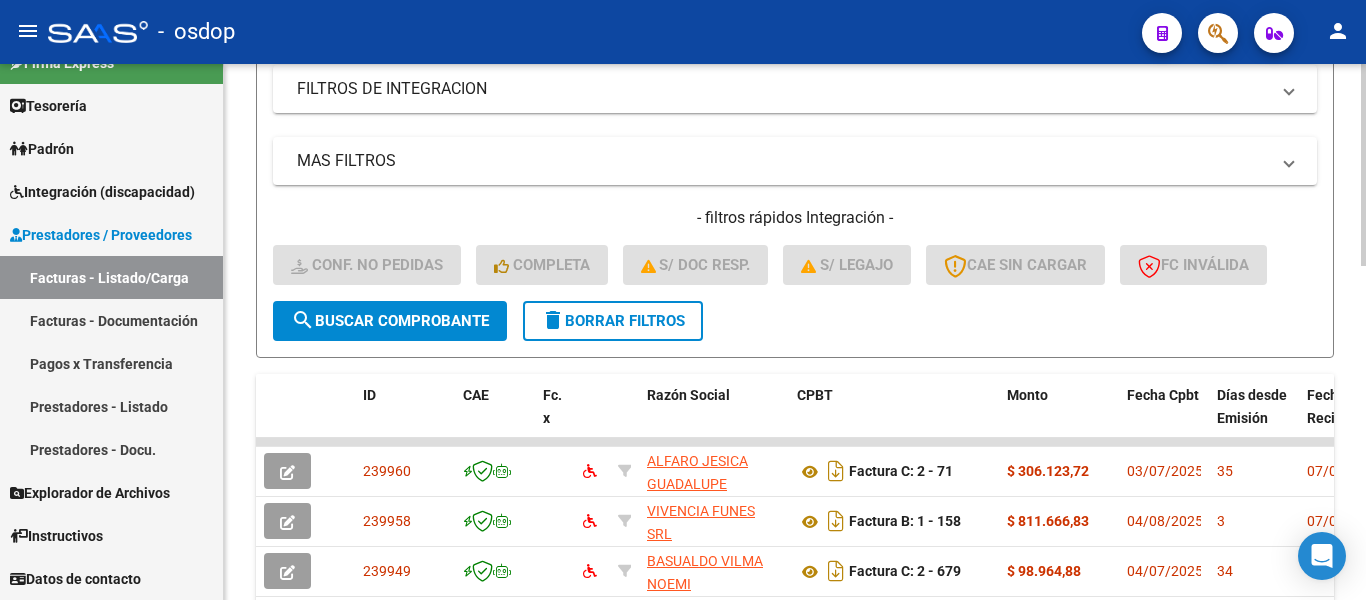 click on "CAE SIN CARGAR" 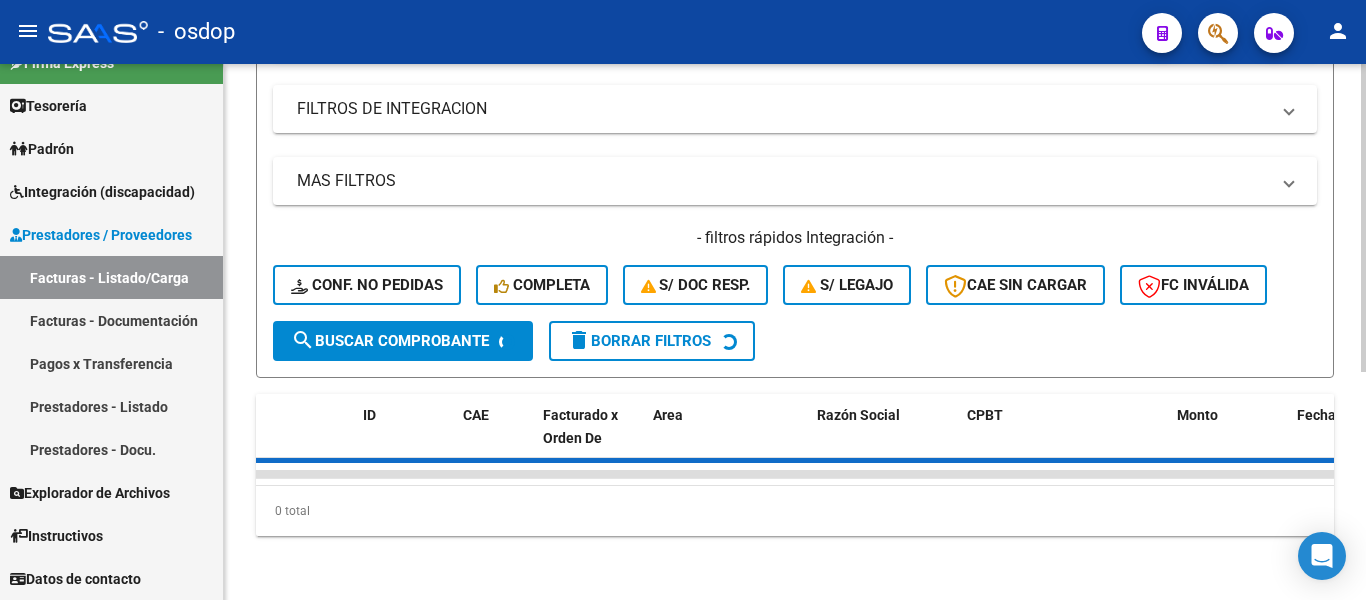 scroll, scrollTop: 397, scrollLeft: 0, axis: vertical 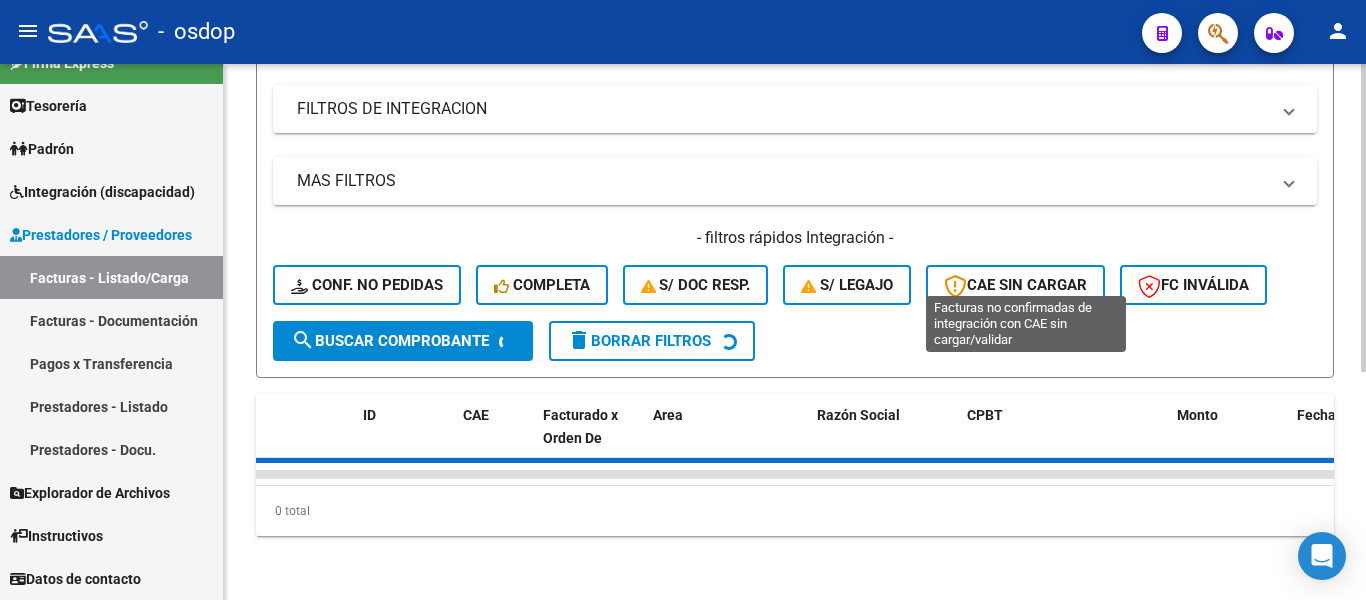 click on "S/ legajo" 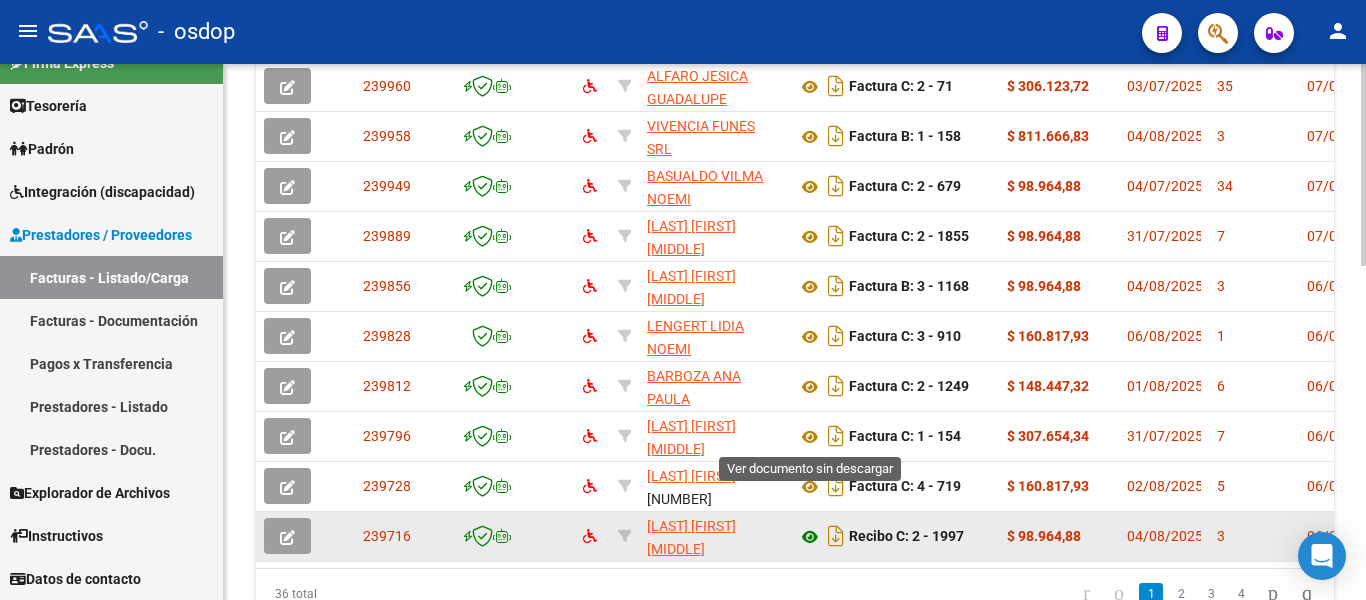 scroll, scrollTop: 685, scrollLeft: 0, axis: vertical 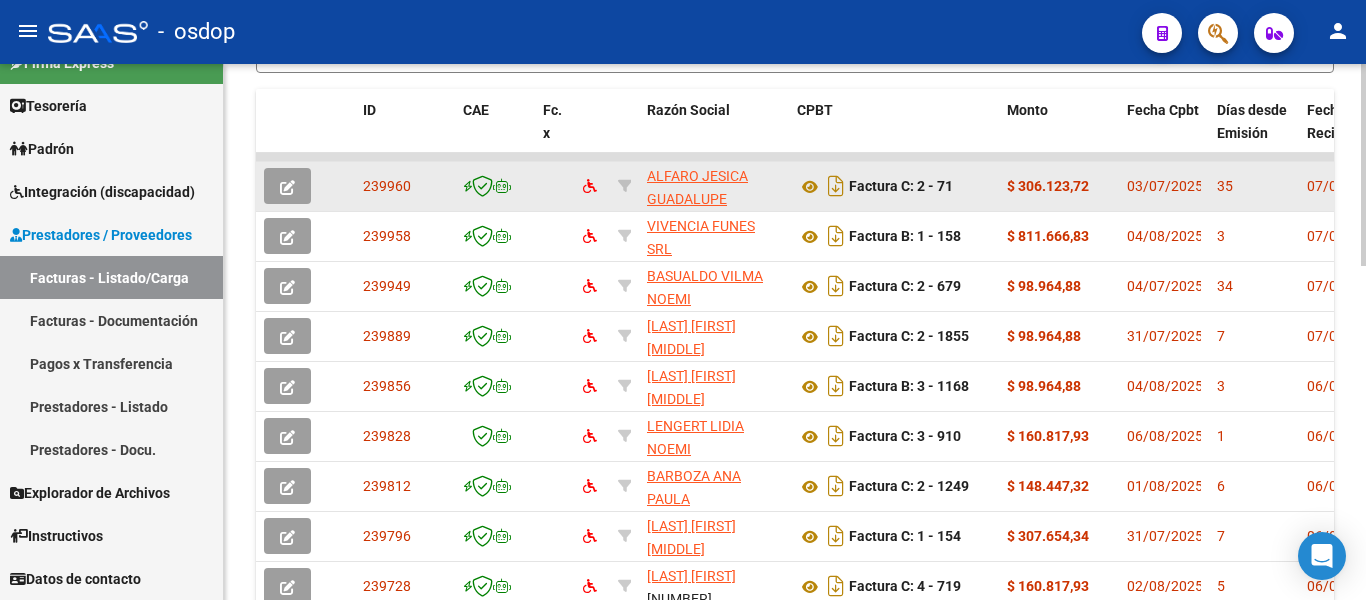 click 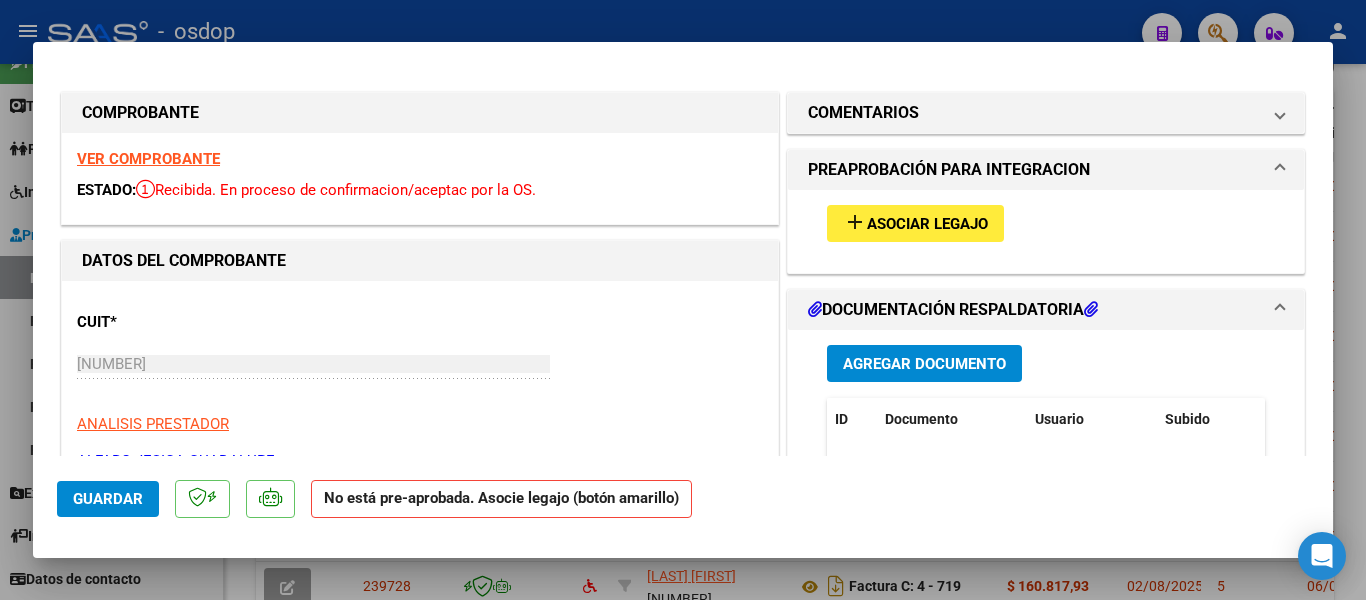 click on "add Asociar Legajo" at bounding box center (915, 223) 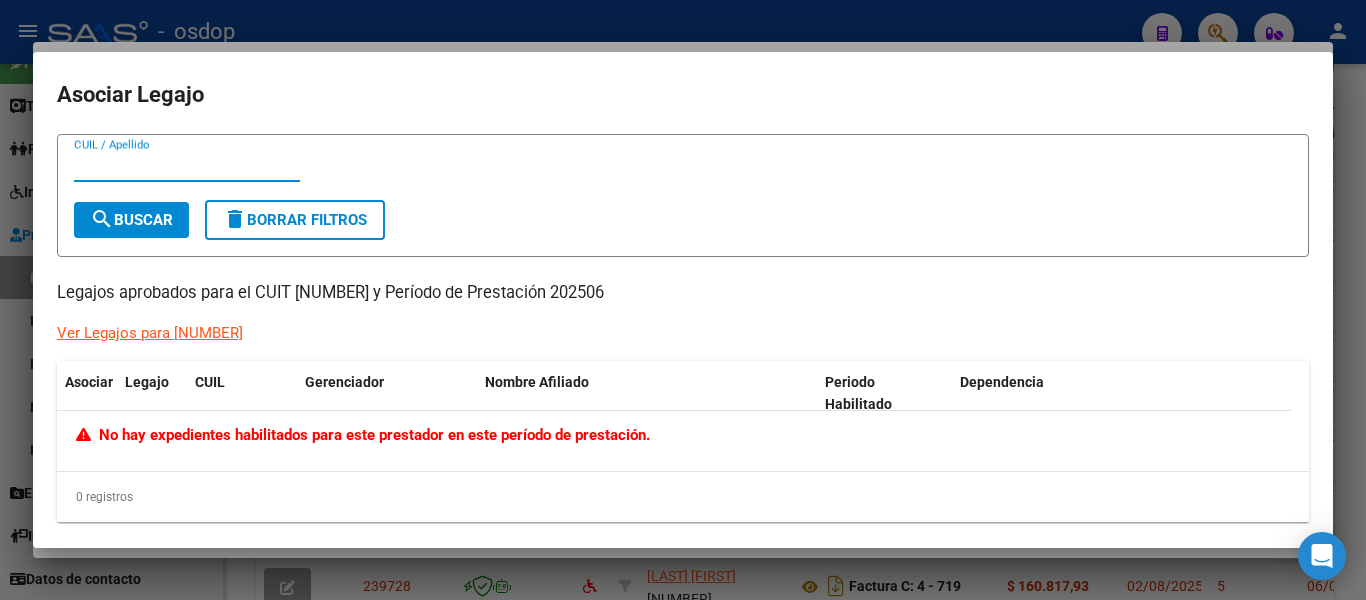 click at bounding box center (683, 300) 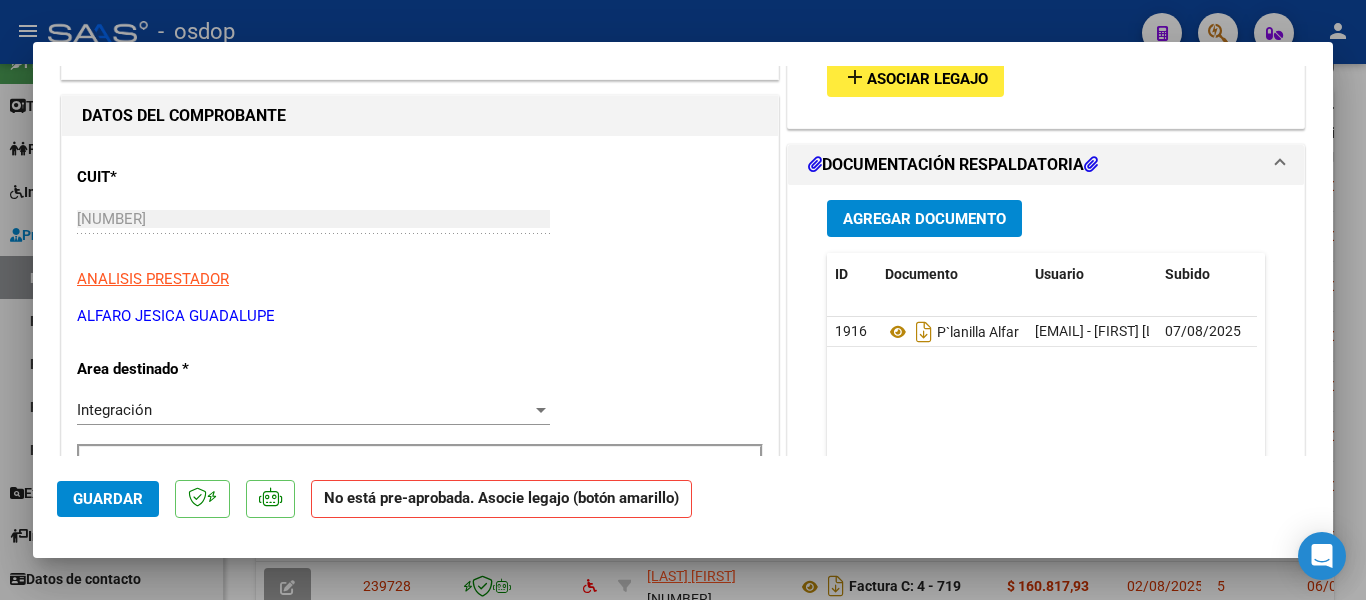scroll, scrollTop: 200, scrollLeft: 0, axis: vertical 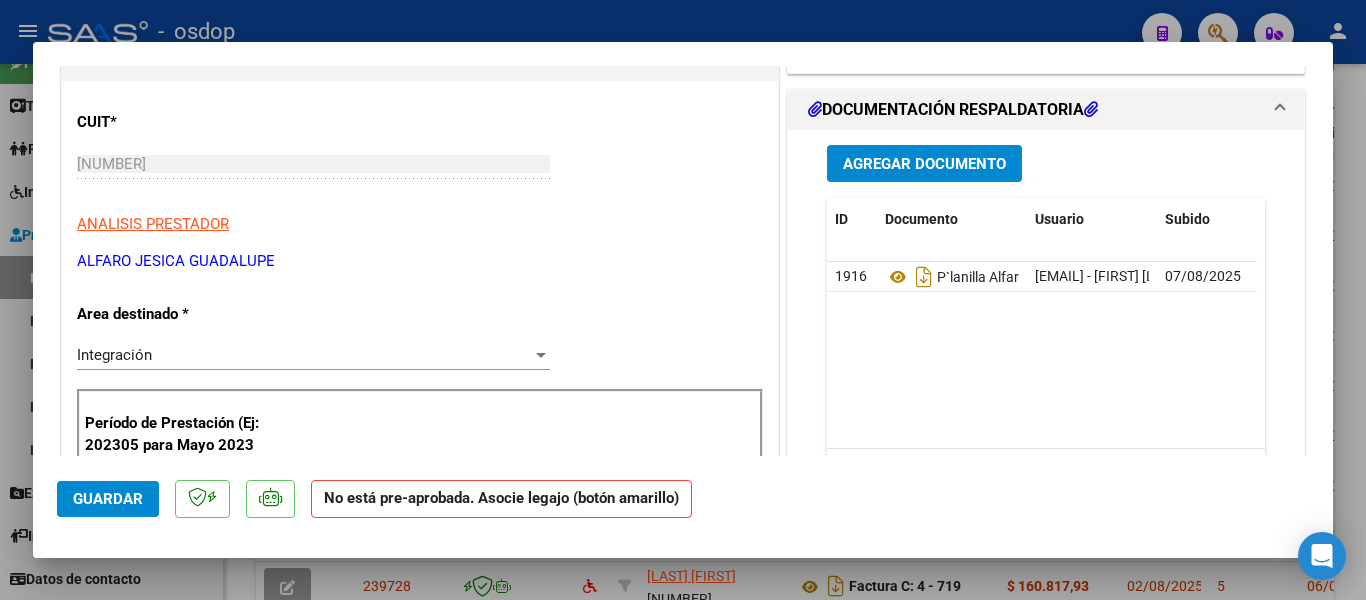 click at bounding box center (683, 300) 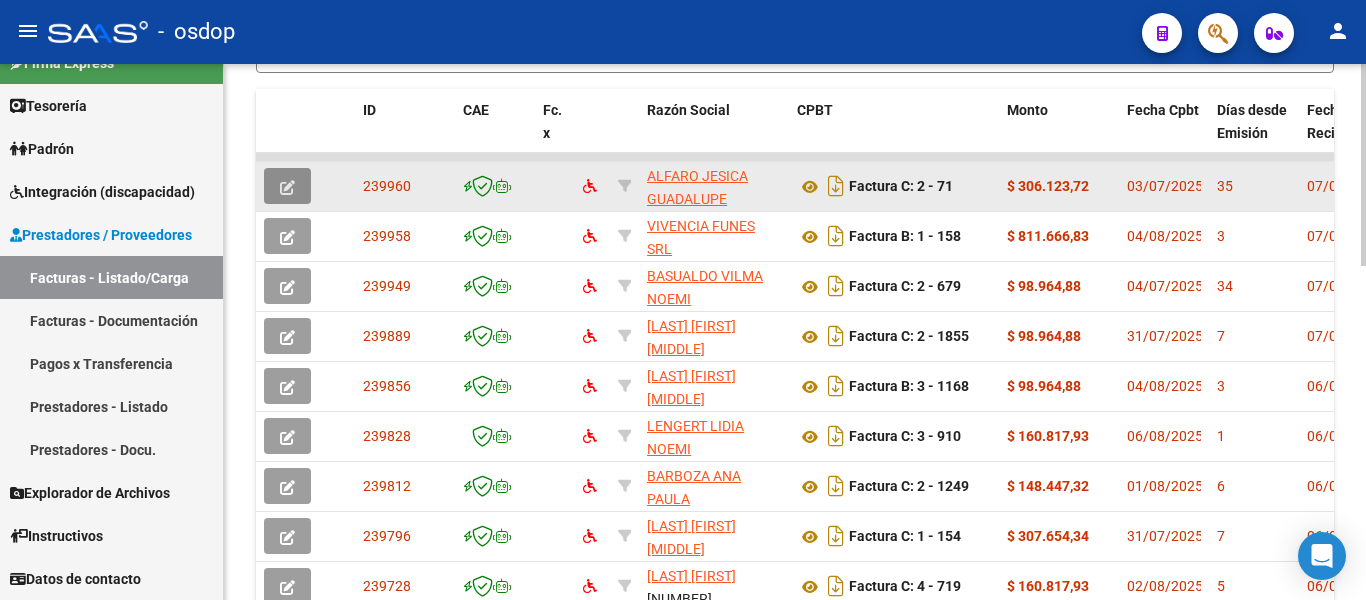 click 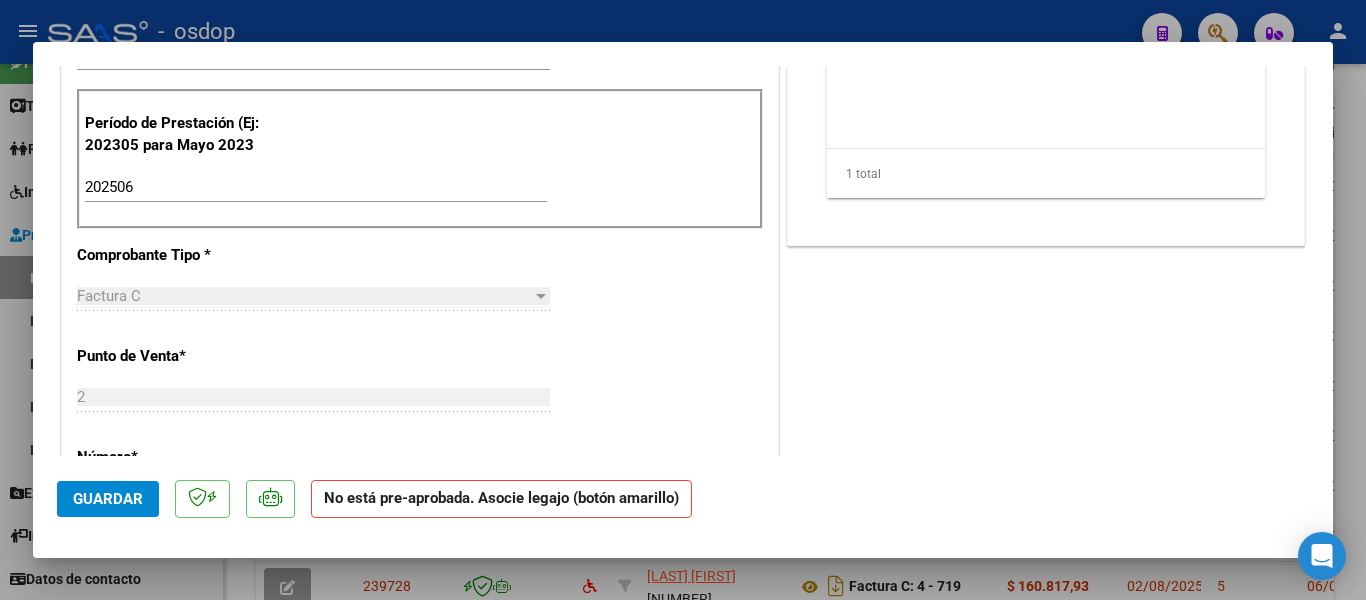 scroll, scrollTop: 0, scrollLeft: 0, axis: both 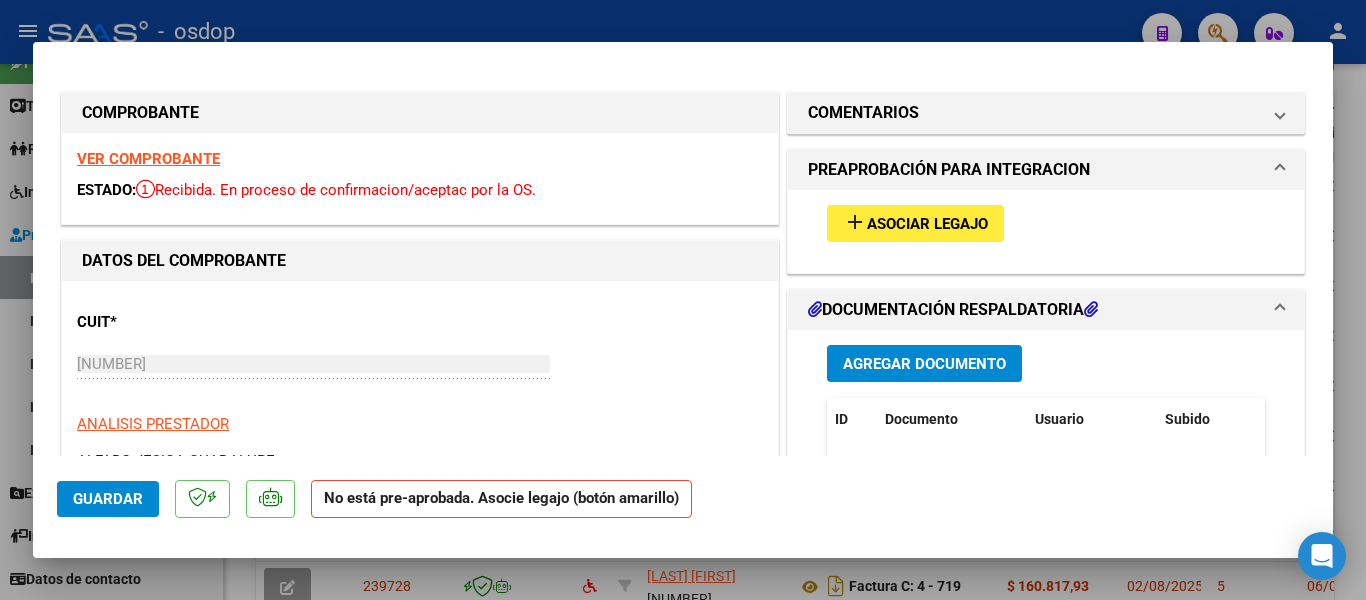 click at bounding box center [683, 300] 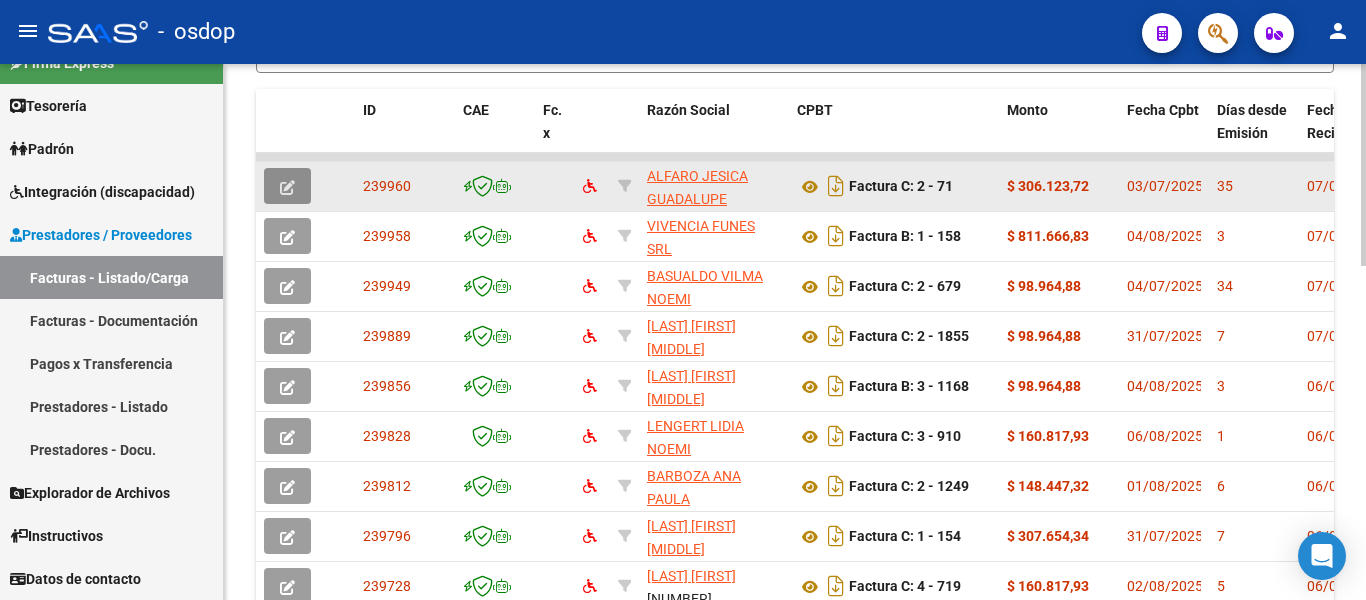 click 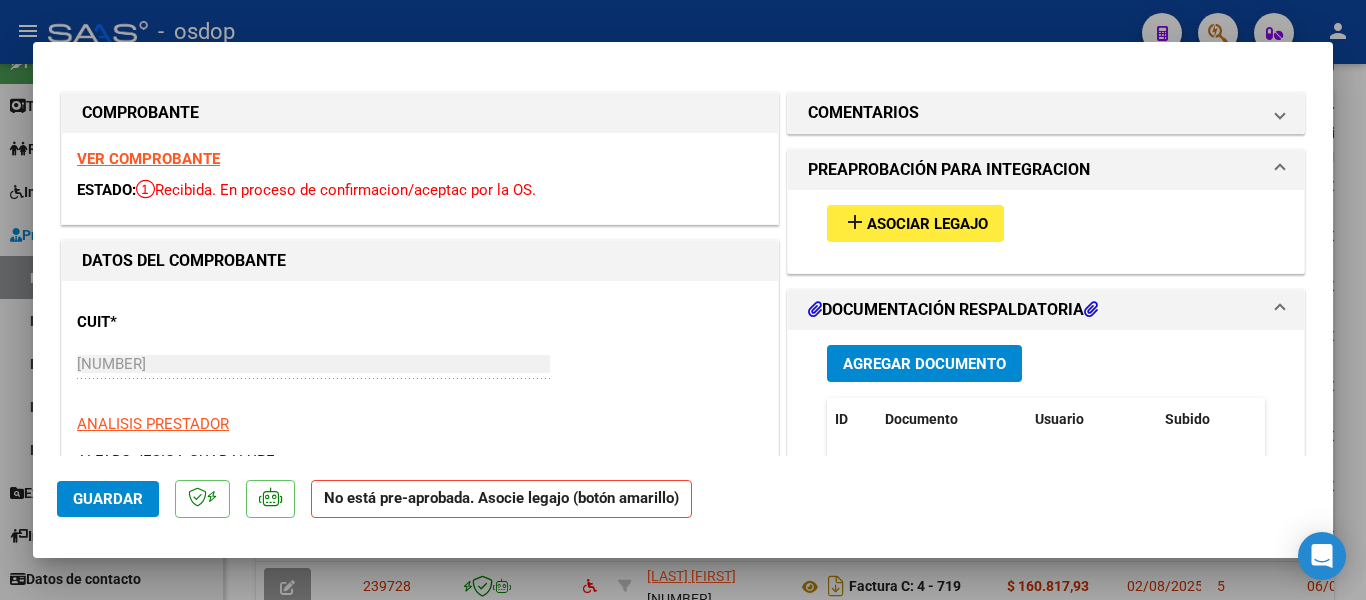 click at bounding box center (683, 300) 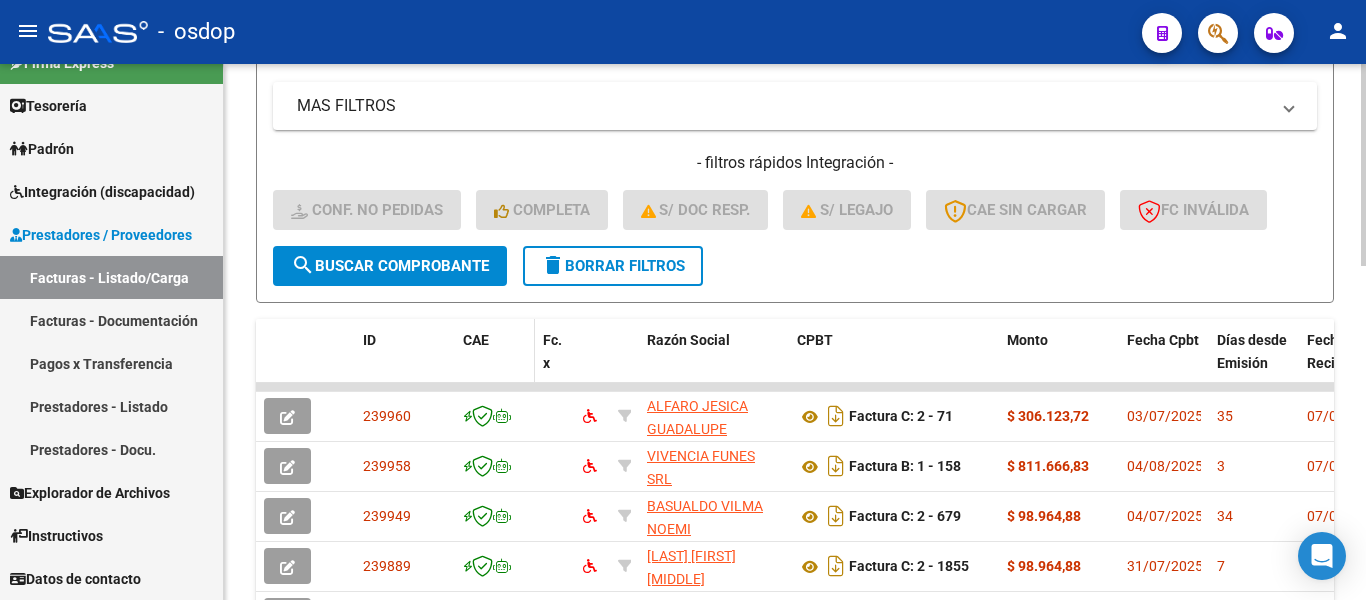 scroll, scrollTop: 385, scrollLeft: 0, axis: vertical 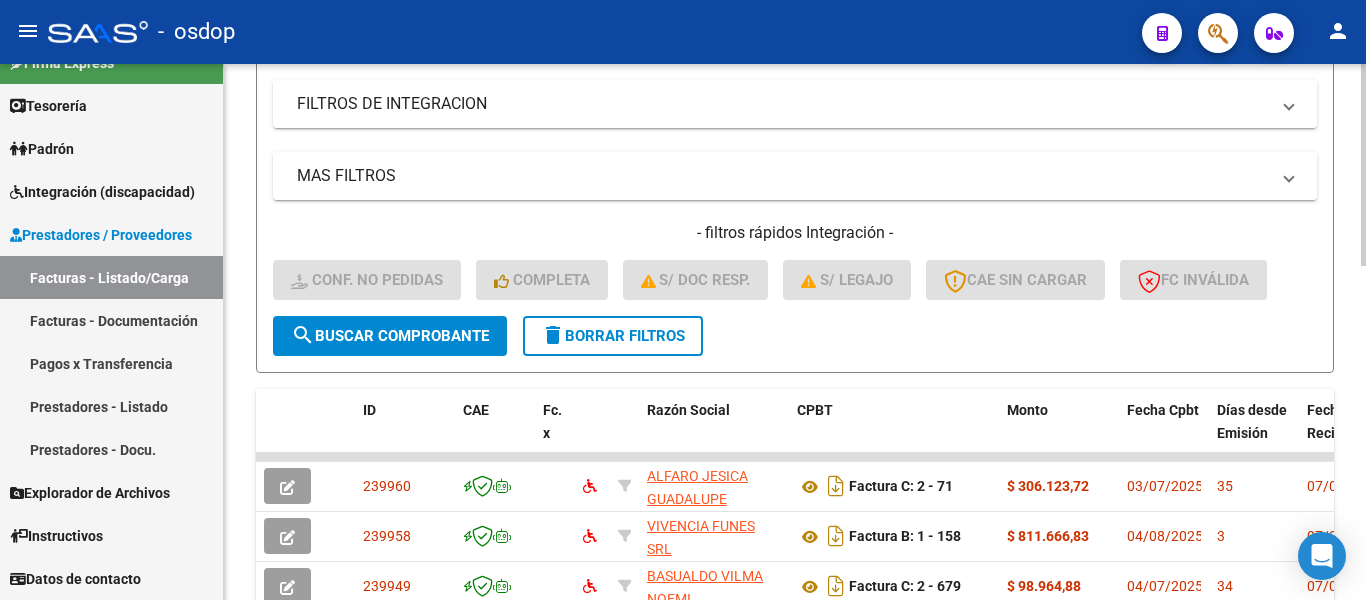 click 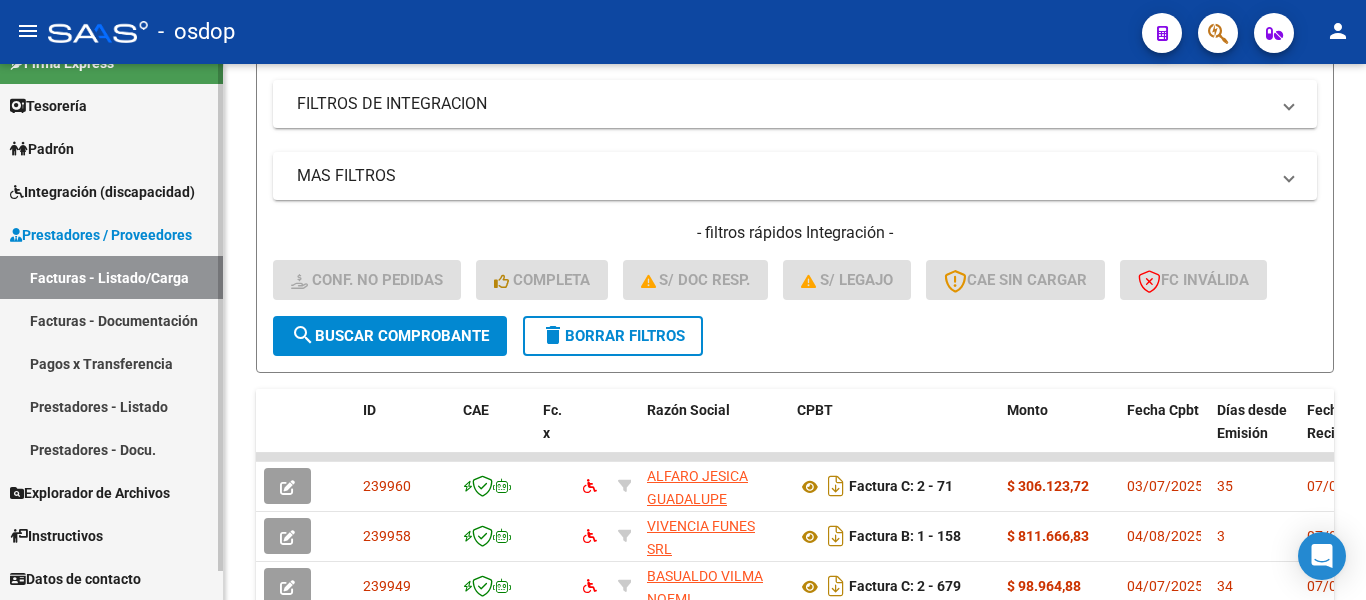 click on "Prestadores - Docu." at bounding box center [111, 449] 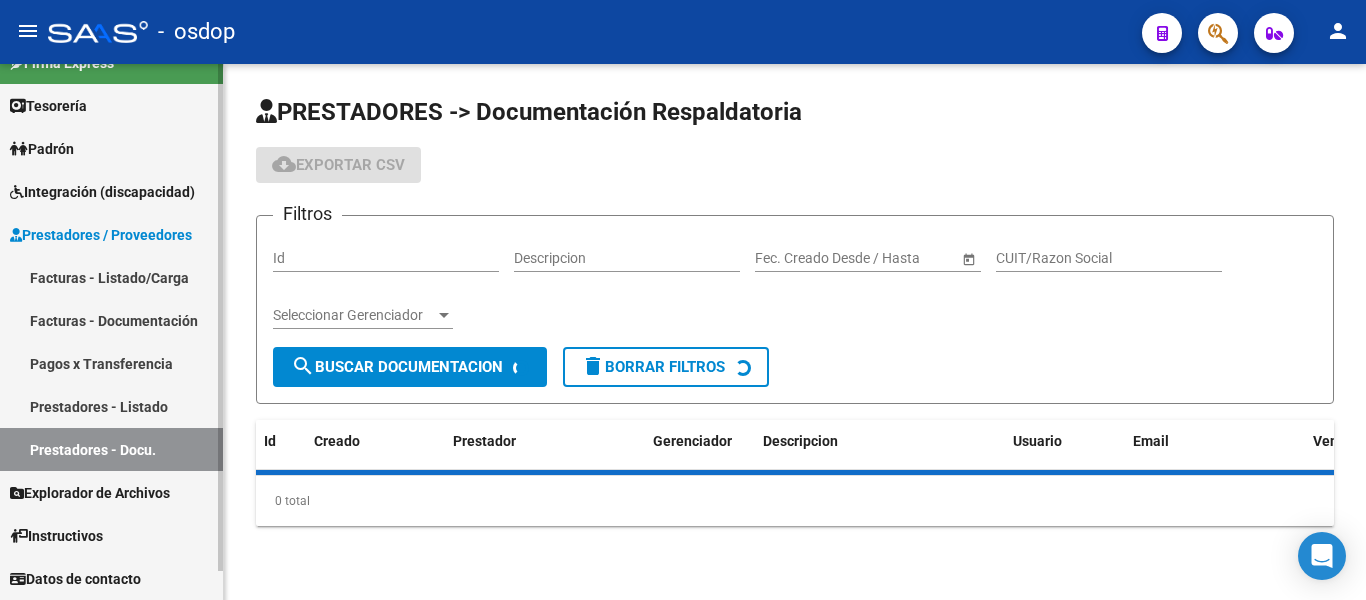 scroll, scrollTop: 0, scrollLeft: 0, axis: both 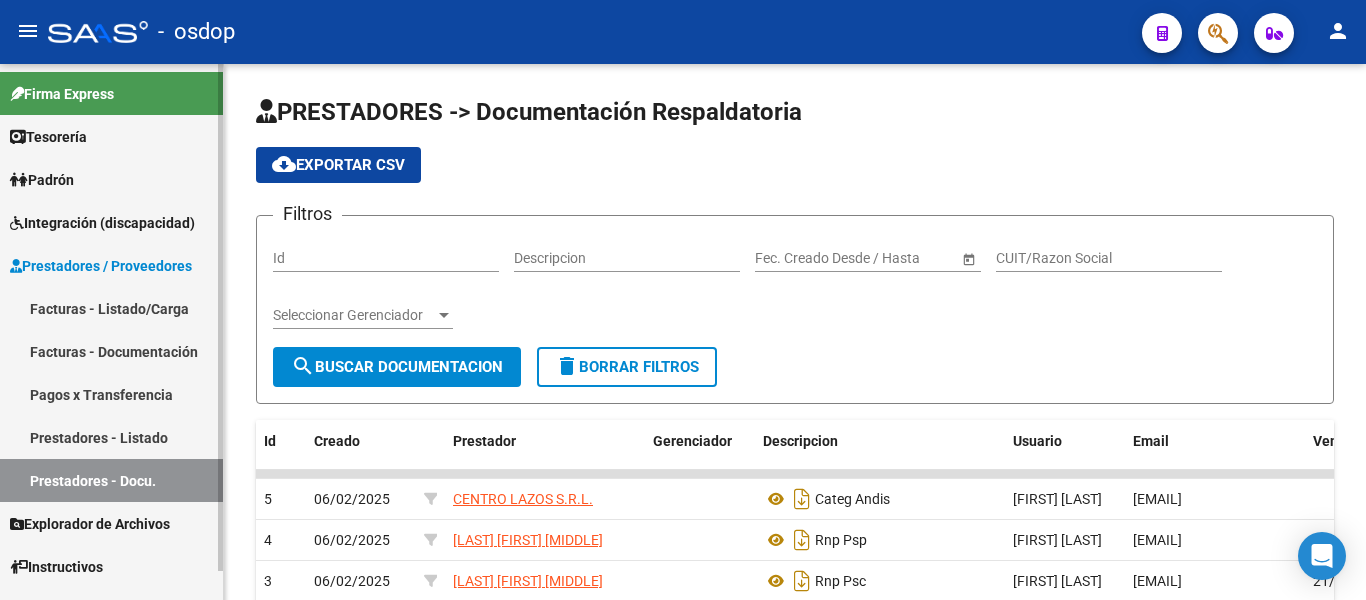 click on "Facturas - Listado/Carga" at bounding box center (111, 308) 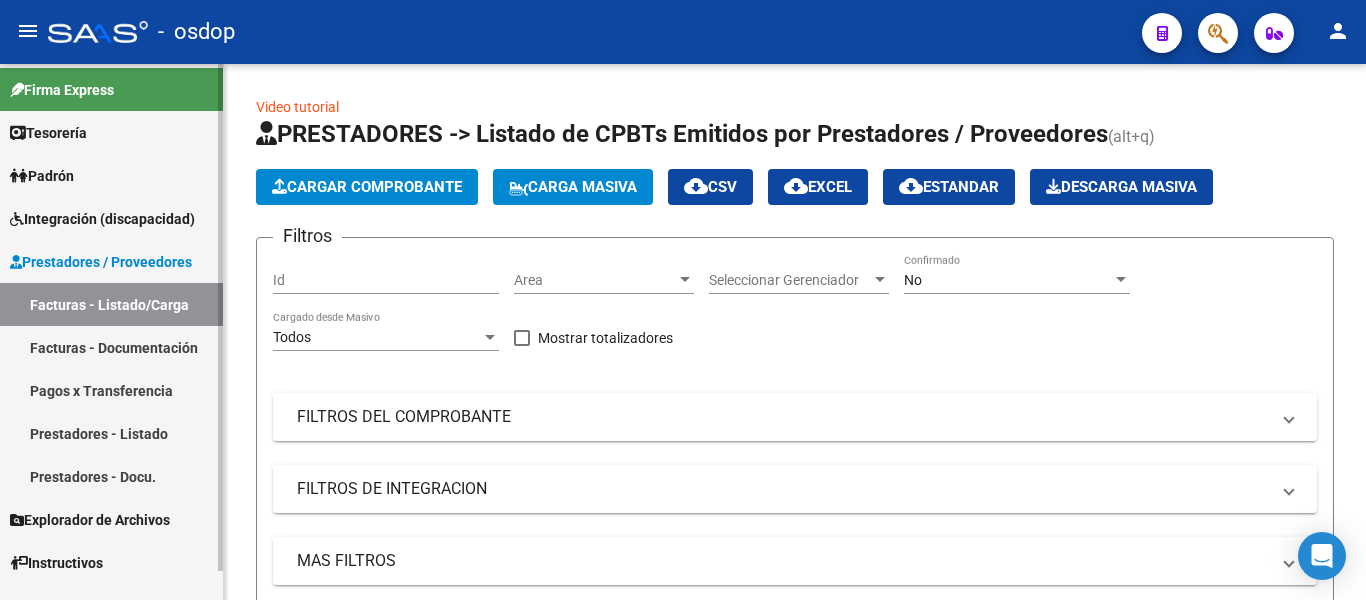 scroll, scrollTop: 0, scrollLeft: 0, axis: both 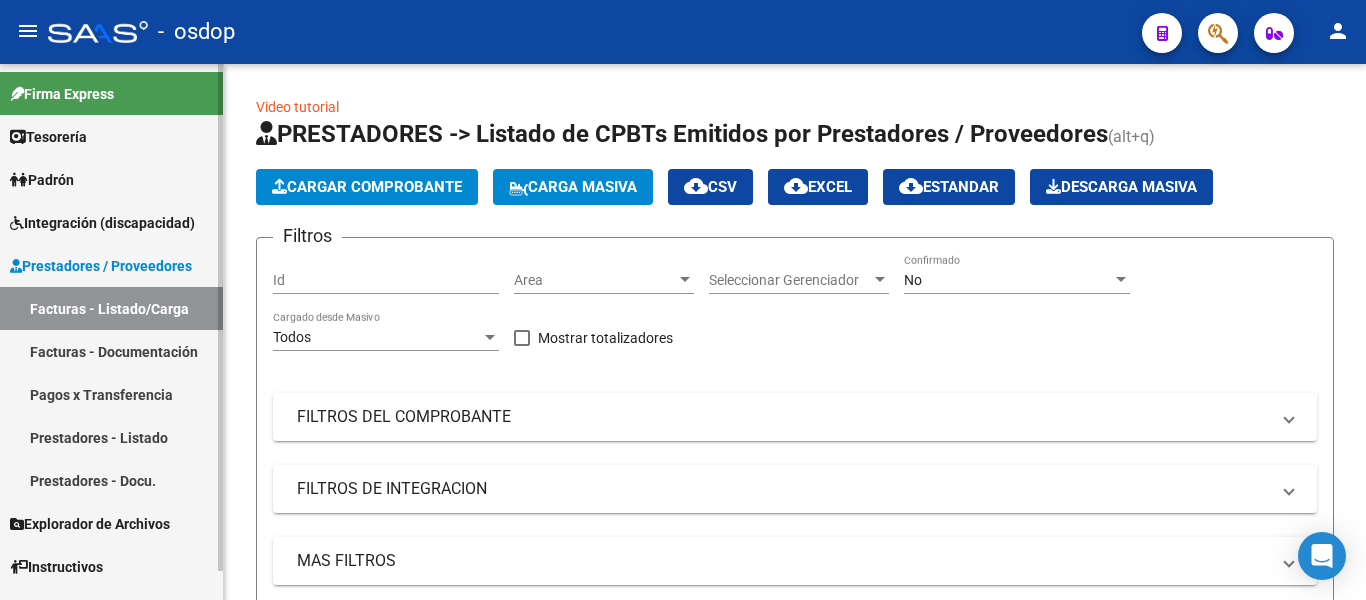 click on "Facturas - Listado/Carga" at bounding box center (111, 308) 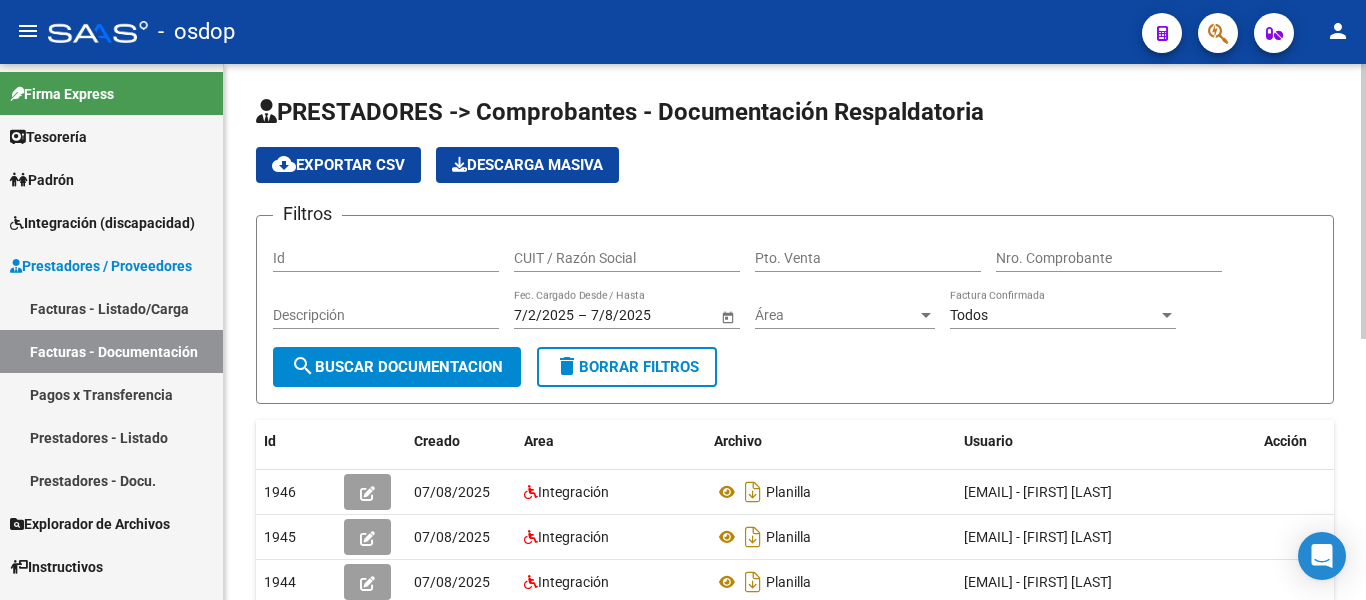 scroll, scrollTop: 100, scrollLeft: 0, axis: vertical 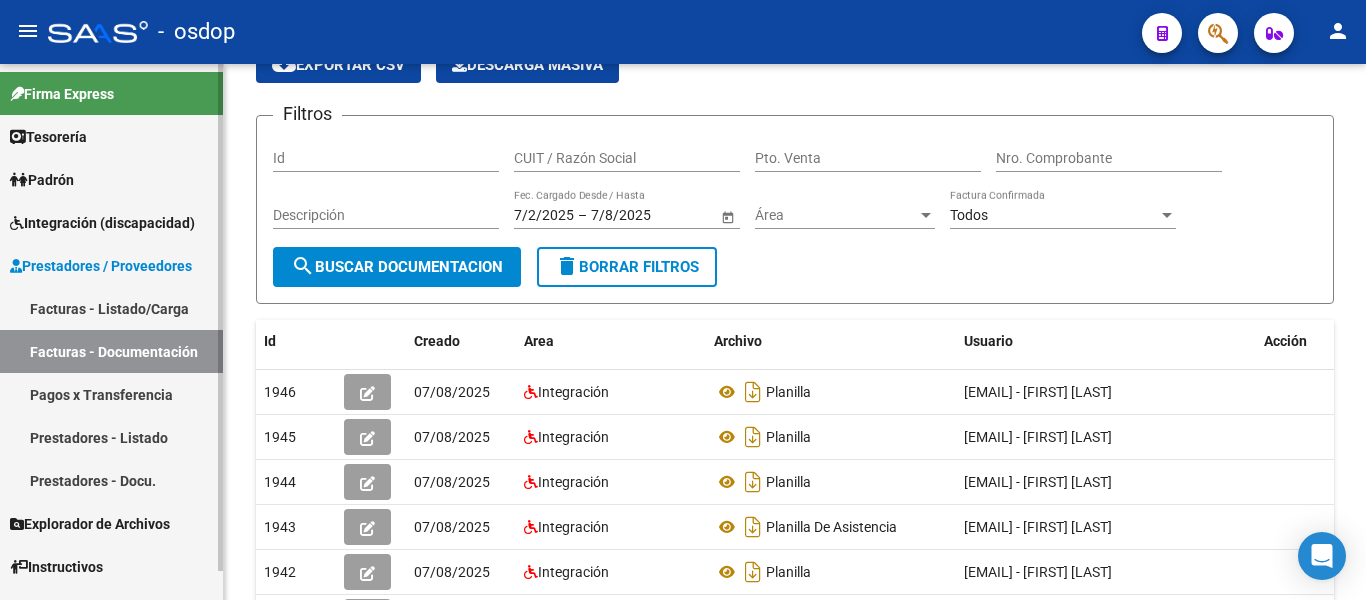 click on "Facturas - Listado/Carga" at bounding box center (111, 308) 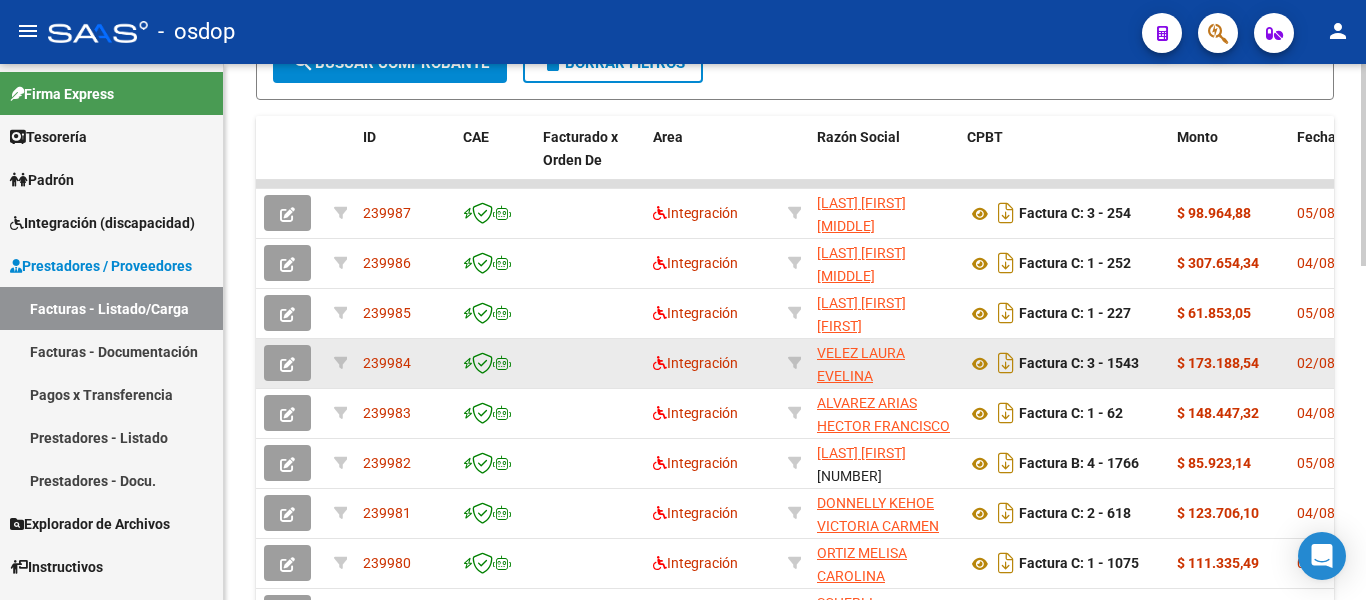 scroll, scrollTop: 758, scrollLeft: 0, axis: vertical 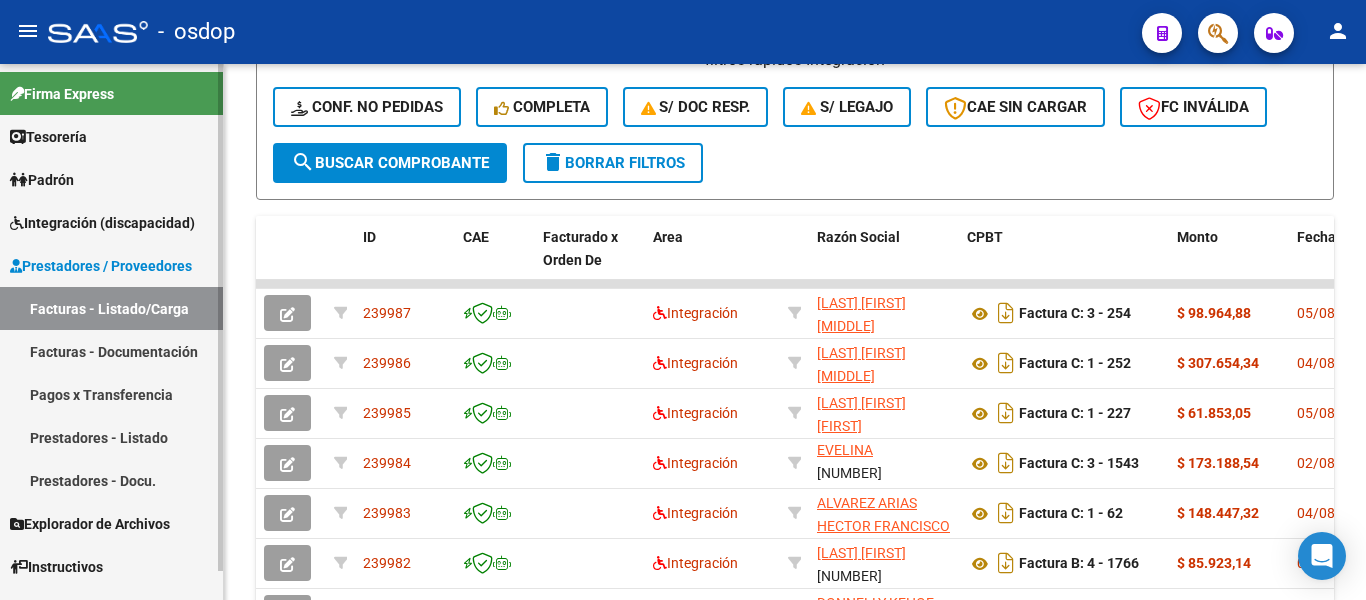 click on "Prestadores - Listado" at bounding box center (111, 437) 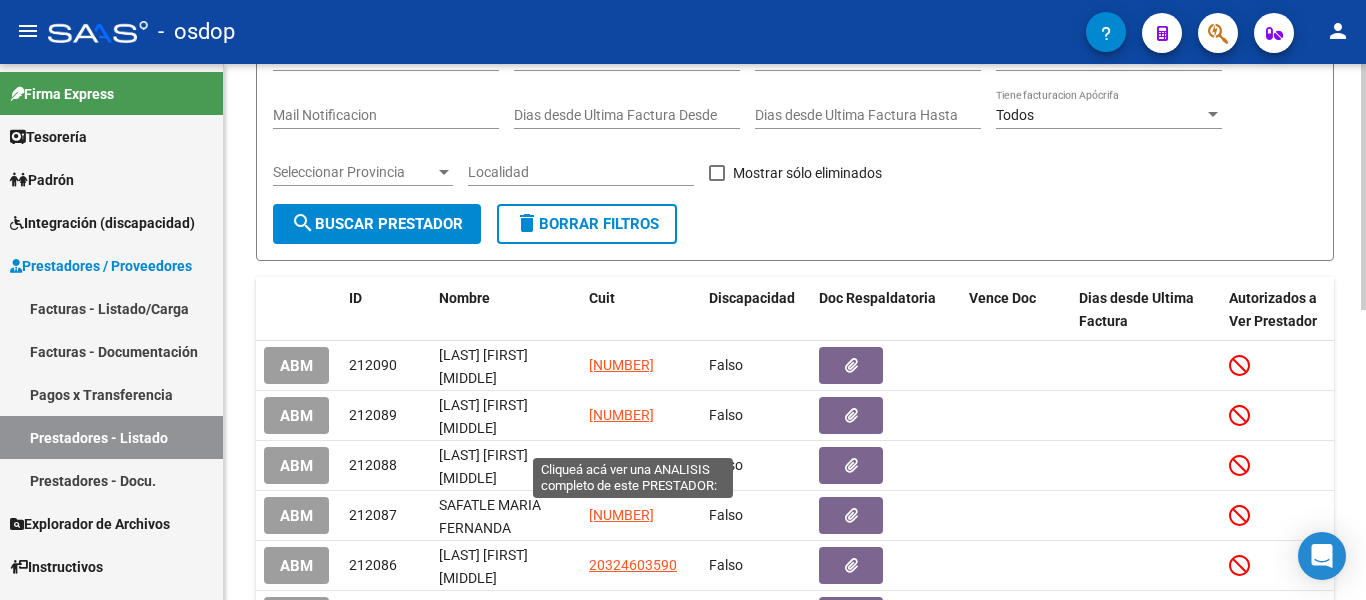 scroll, scrollTop: 633, scrollLeft: 0, axis: vertical 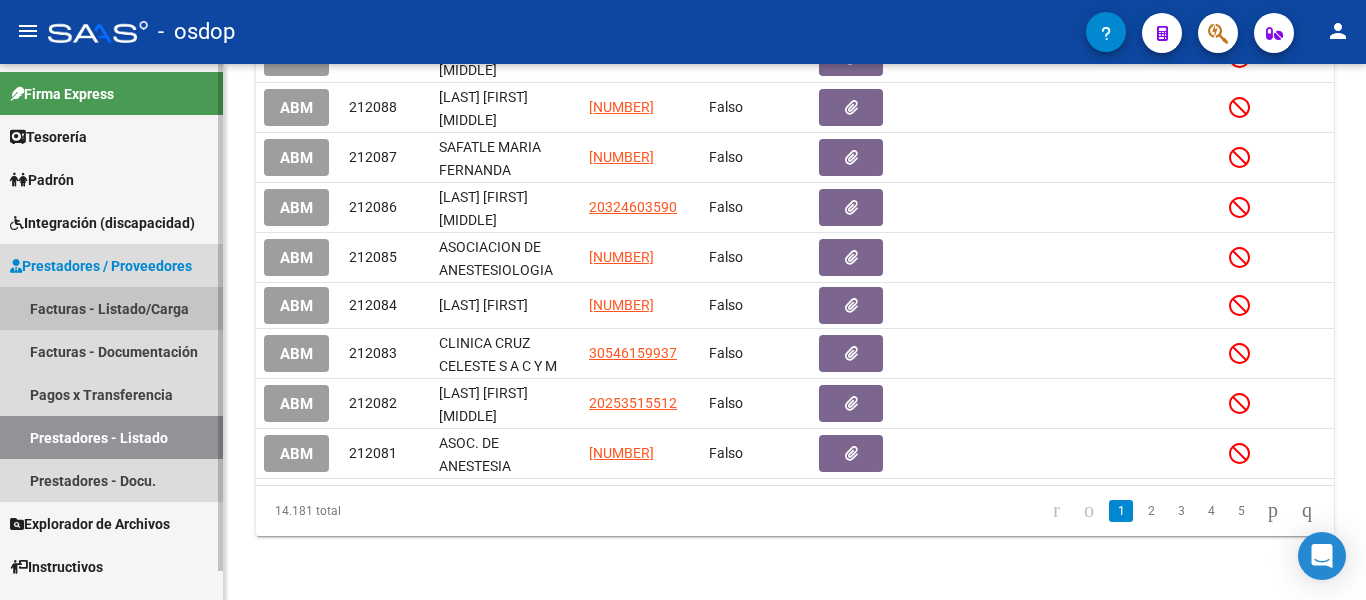 click on "Facturas - Listado/Carga" at bounding box center [111, 308] 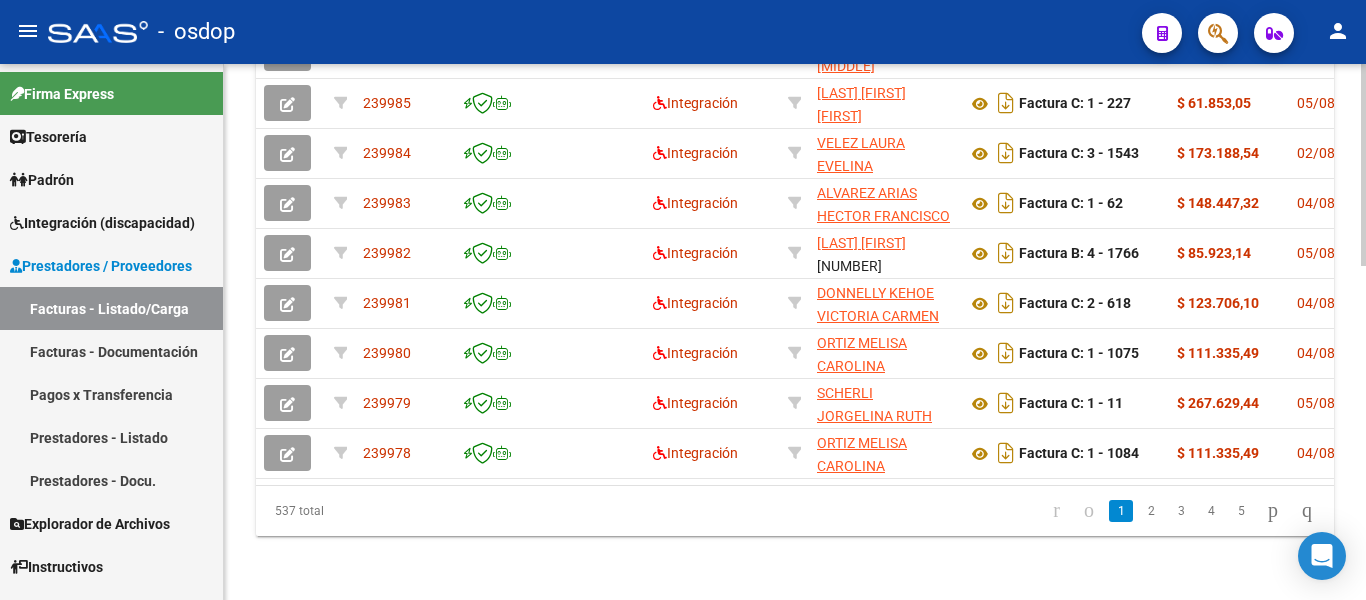 scroll, scrollTop: 885, scrollLeft: 0, axis: vertical 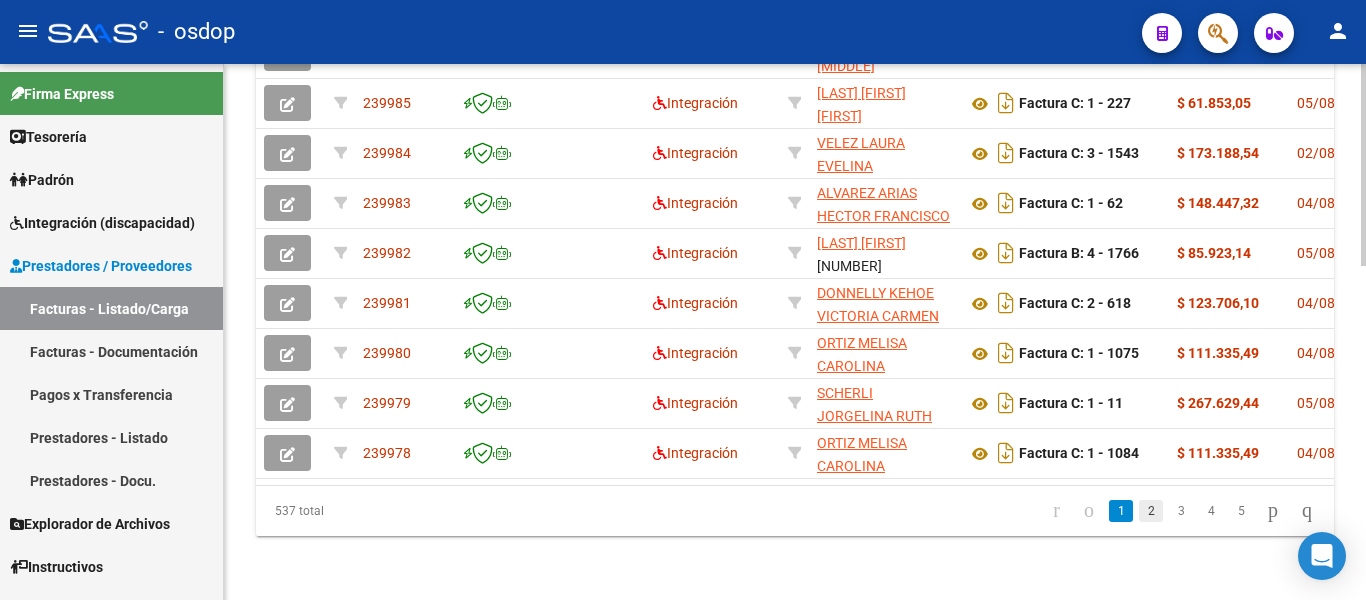 click on "2" 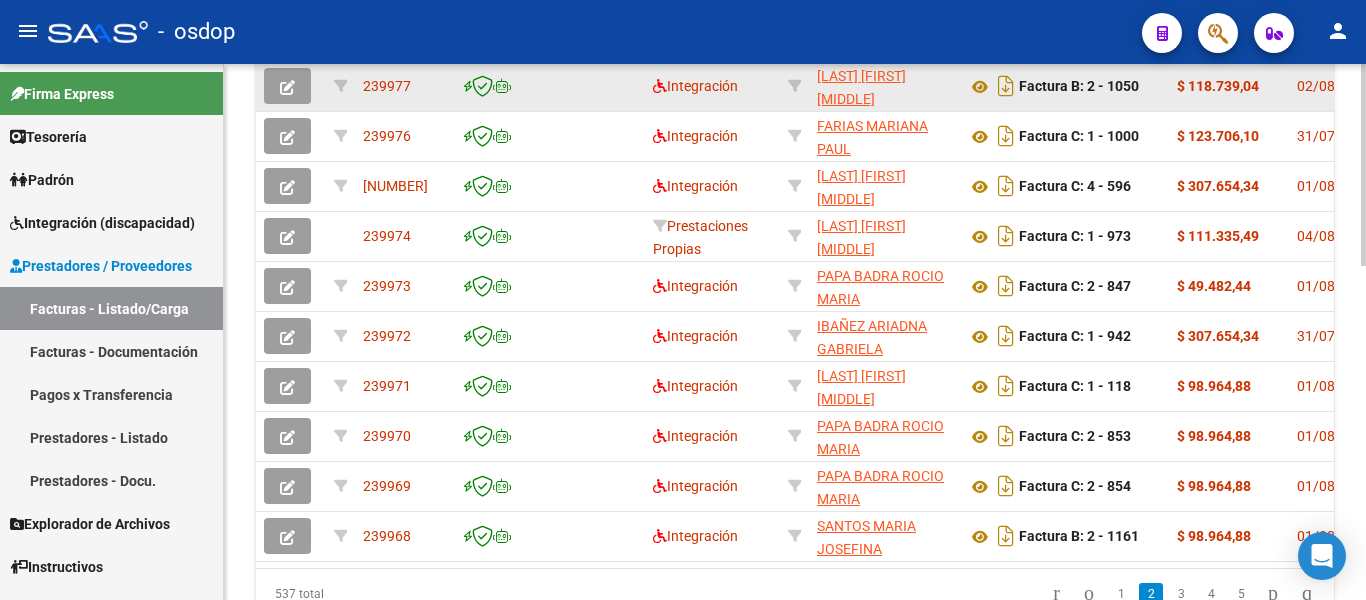 scroll, scrollTop: 885, scrollLeft: 0, axis: vertical 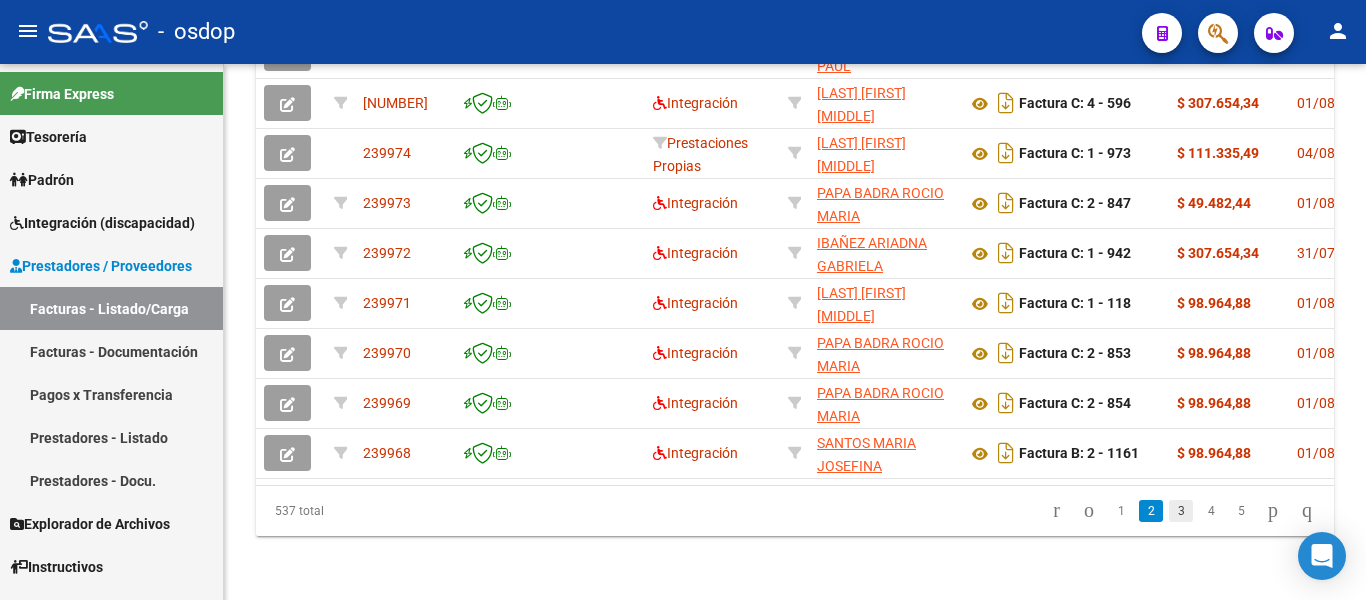 click on "3" 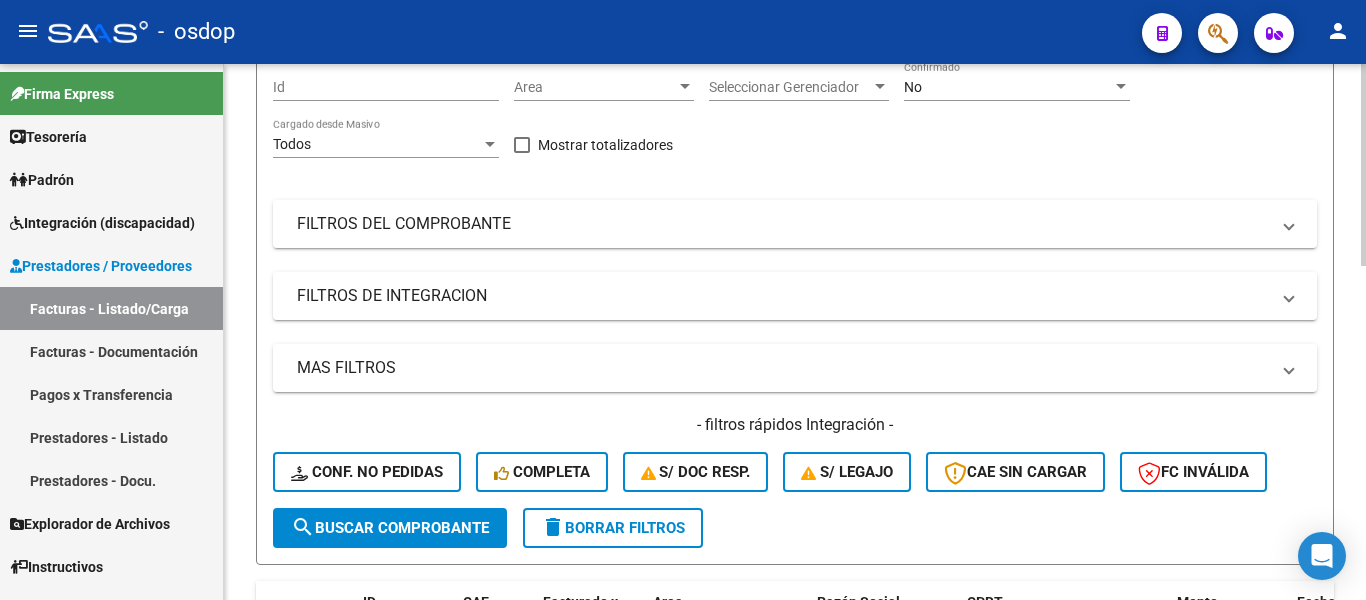 scroll, scrollTop: 0, scrollLeft: 0, axis: both 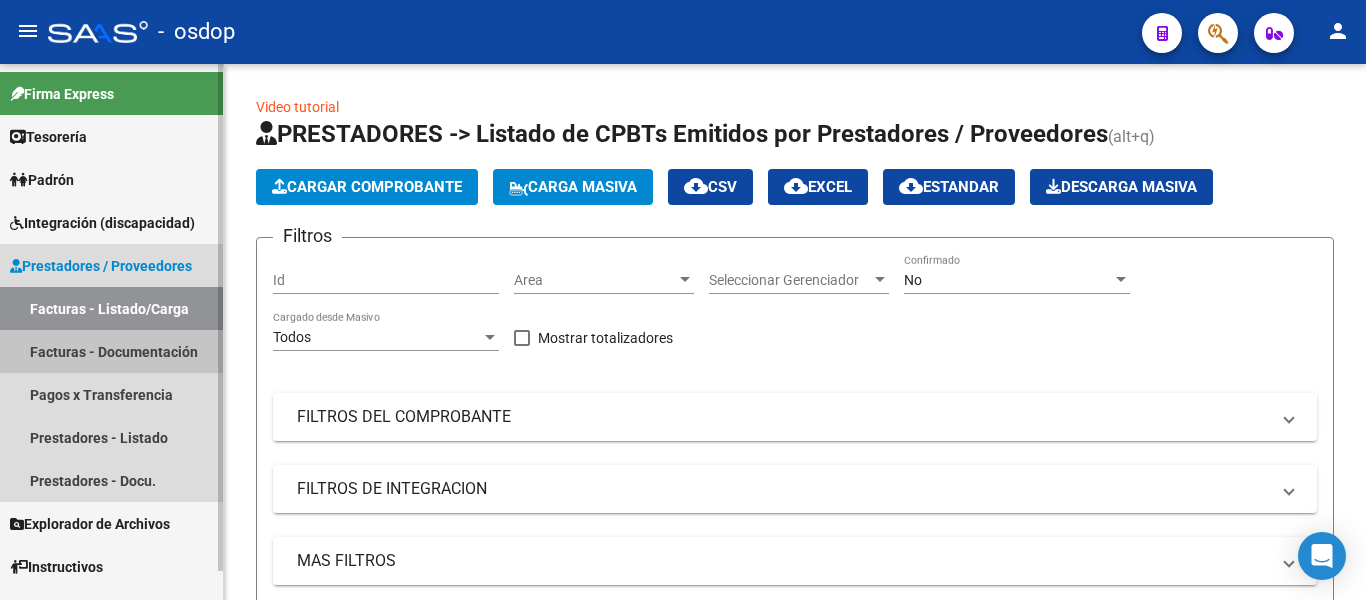click on "Facturas - Documentación" at bounding box center (111, 351) 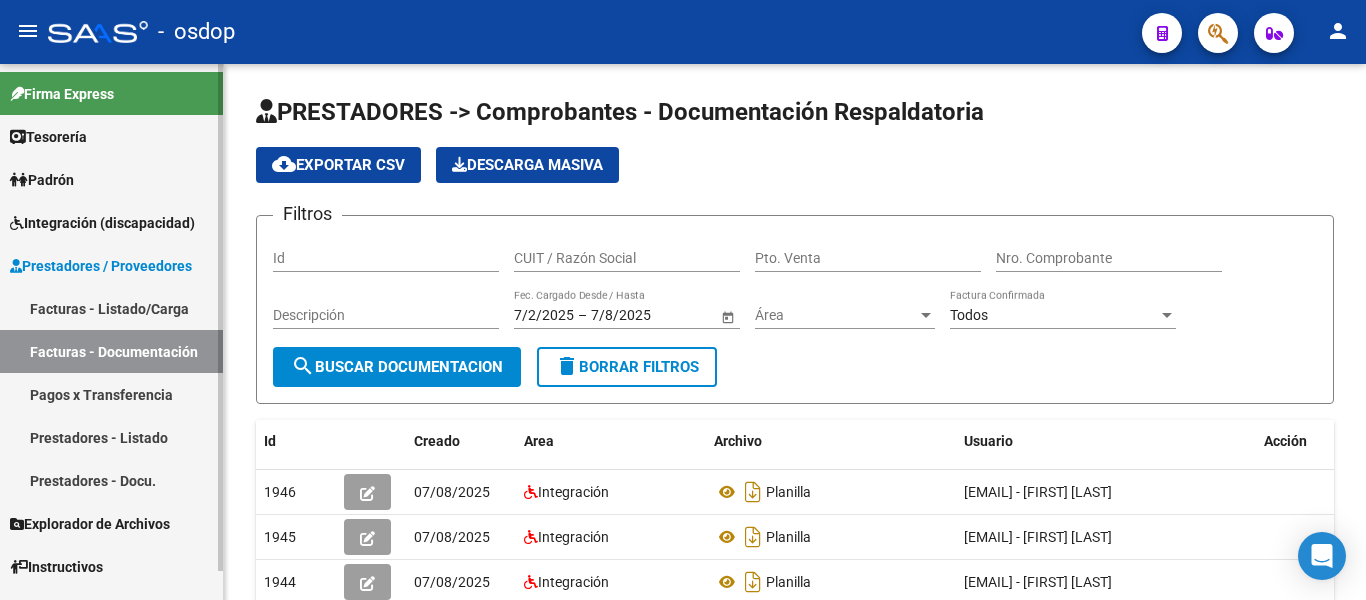 click on "Prestadores - Listado" at bounding box center [111, 437] 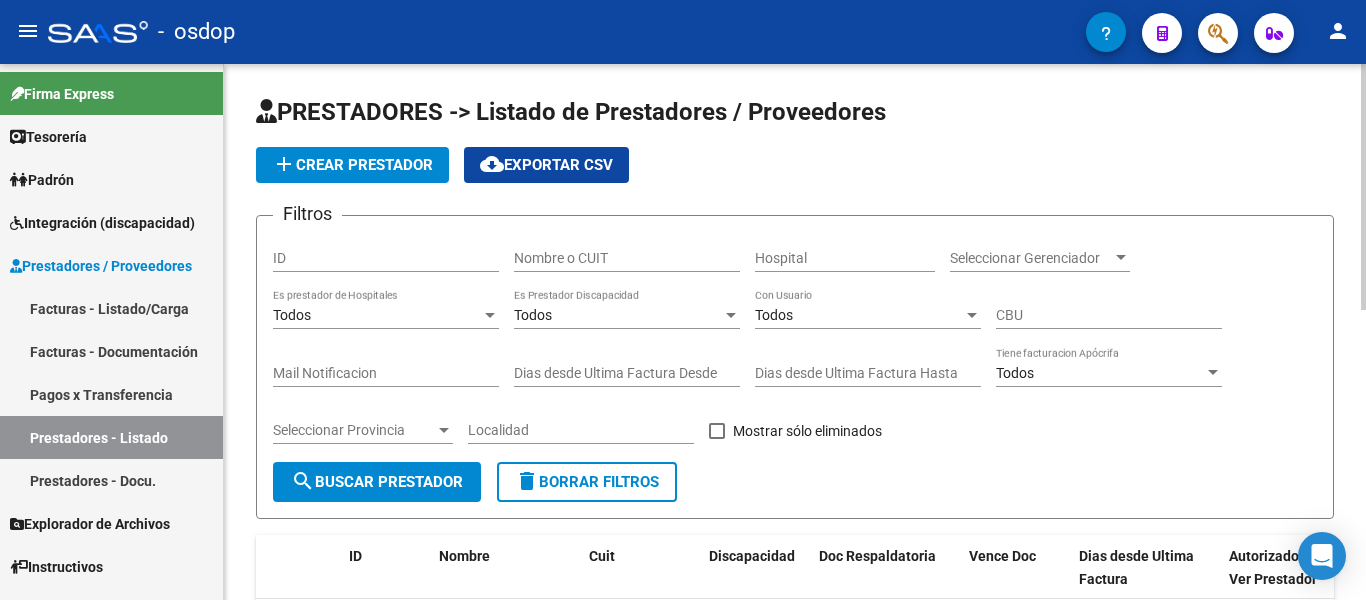 click on "Nombre o CUIT" at bounding box center [627, 258] 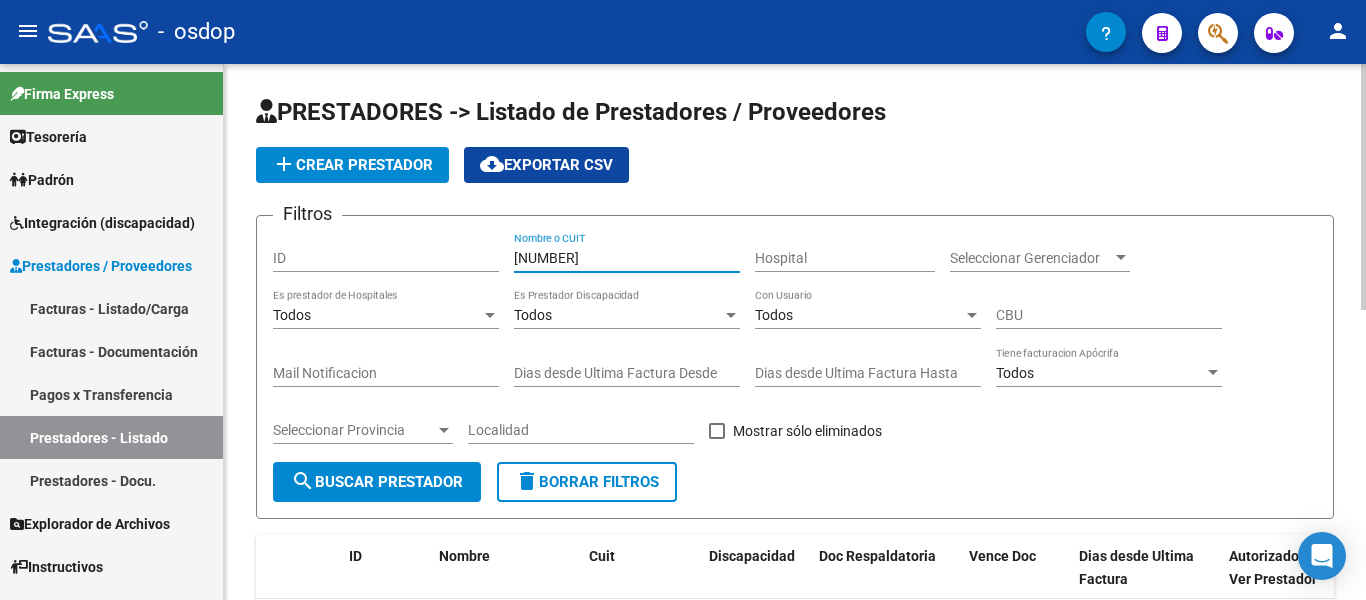type on "[NUMBER]" 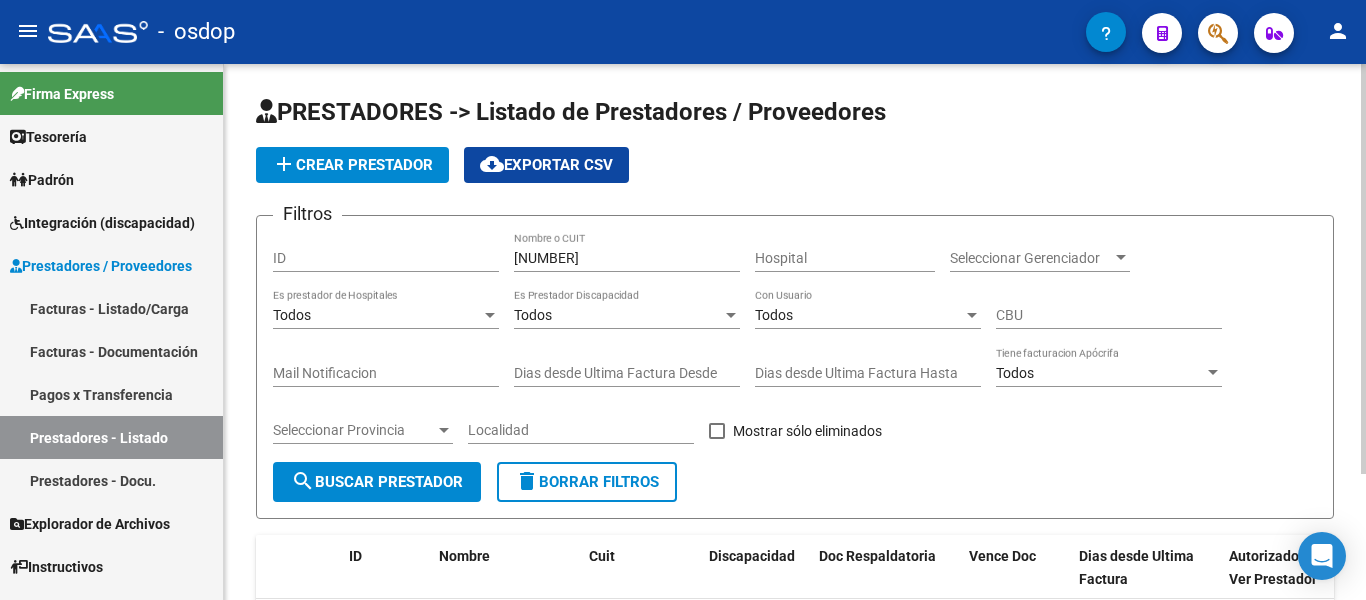 click on "[NUMBER] Nombre o CUIT" 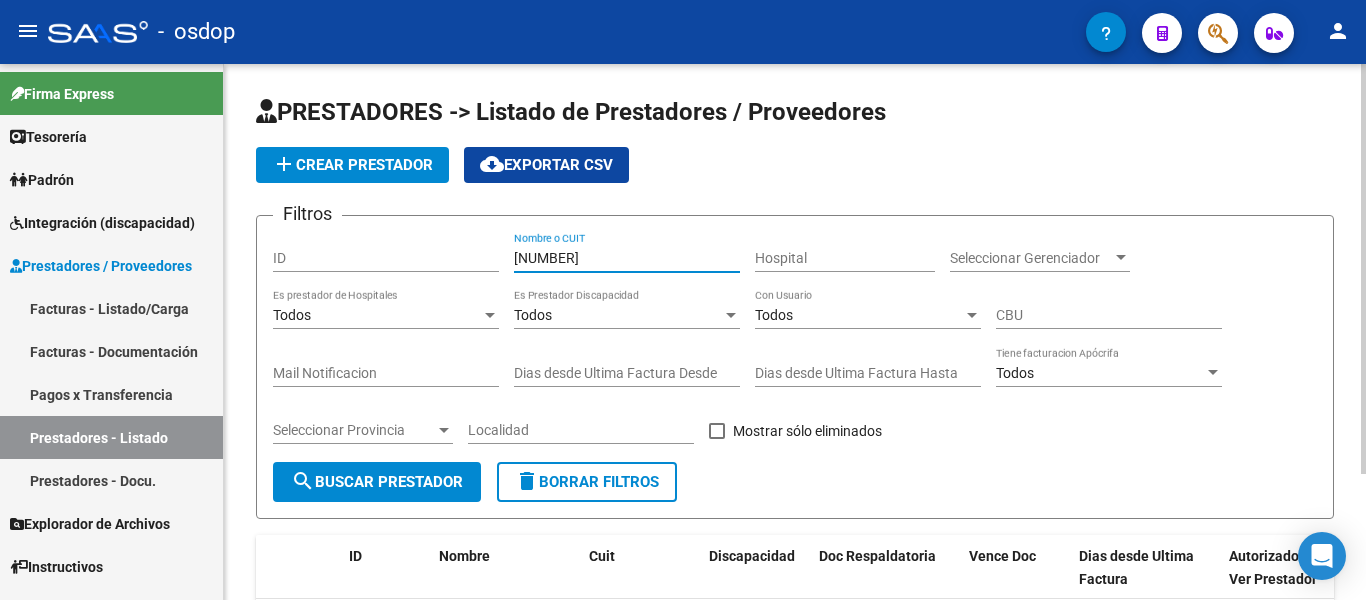 click on "[NUMBER]" at bounding box center (627, 258) 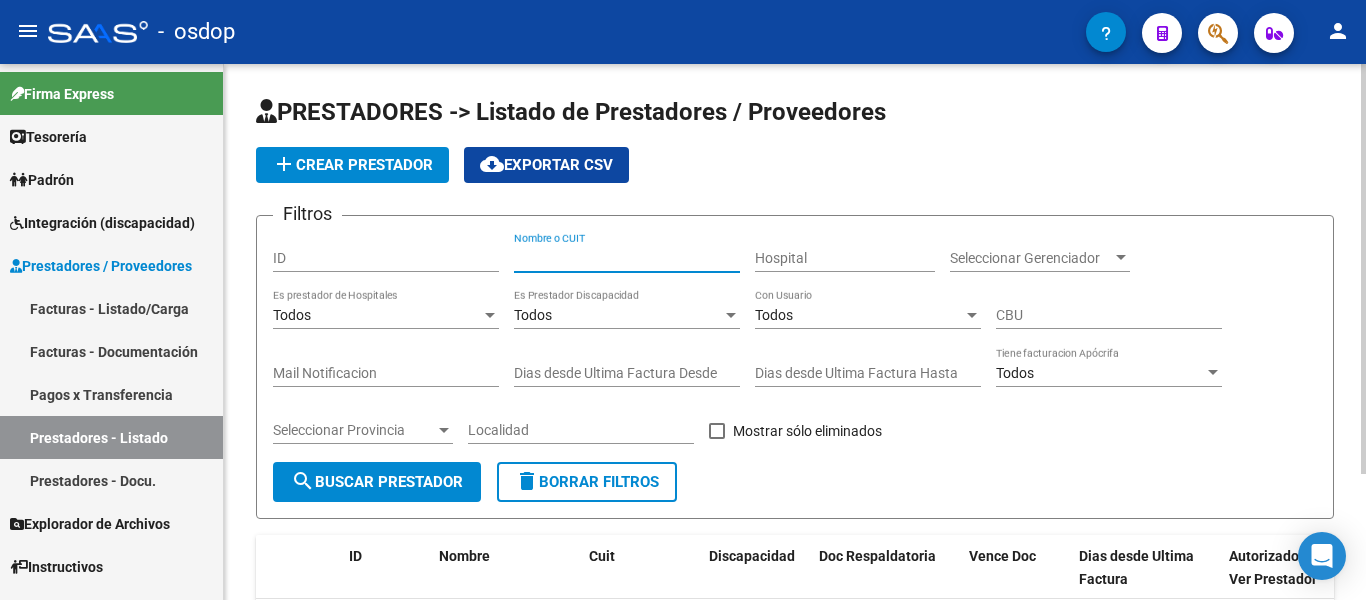paste on "23207353124" 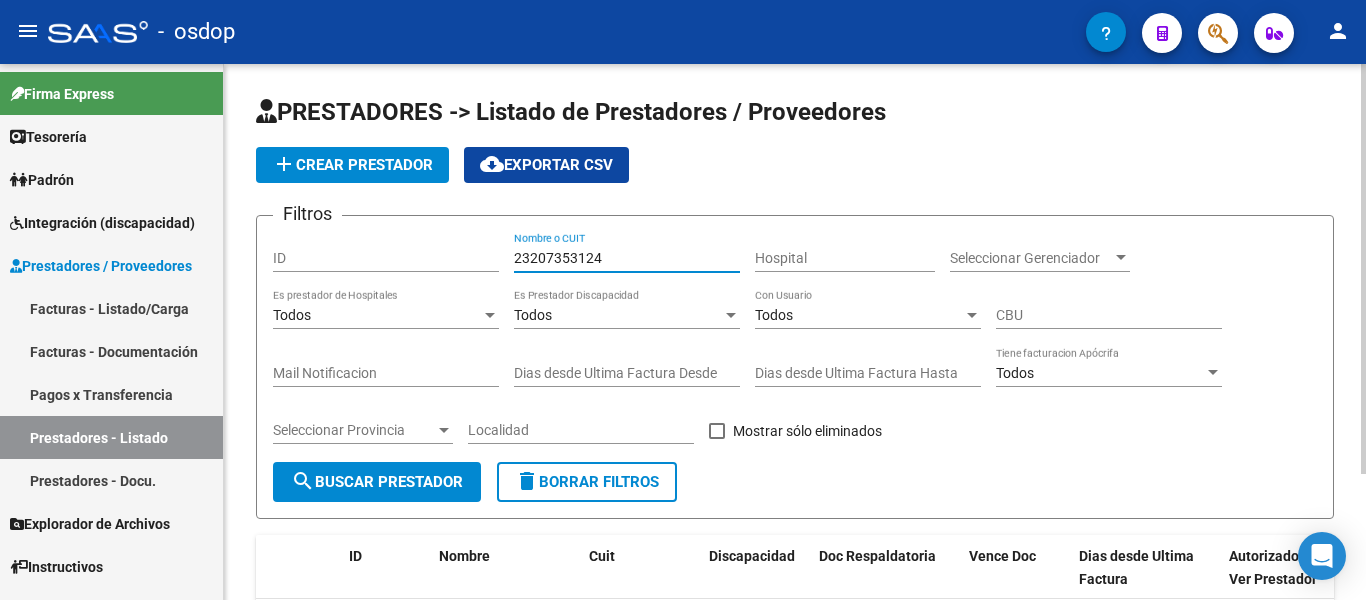 type on "23207353124" 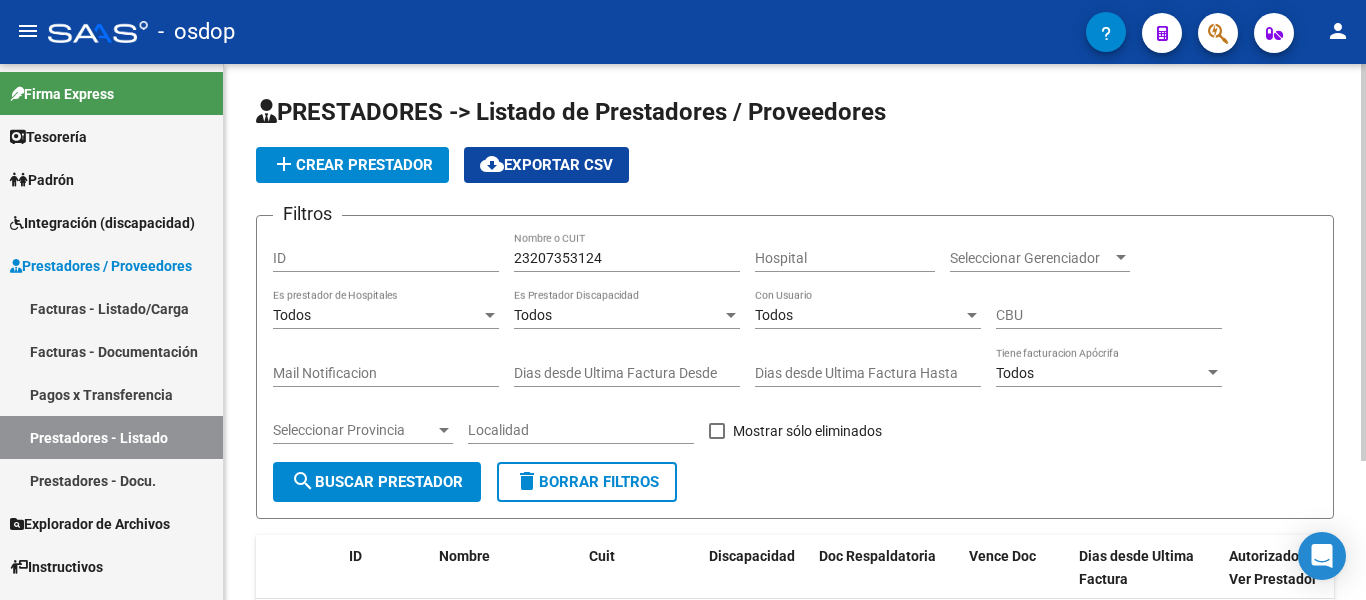 scroll, scrollTop: 187, scrollLeft: 0, axis: vertical 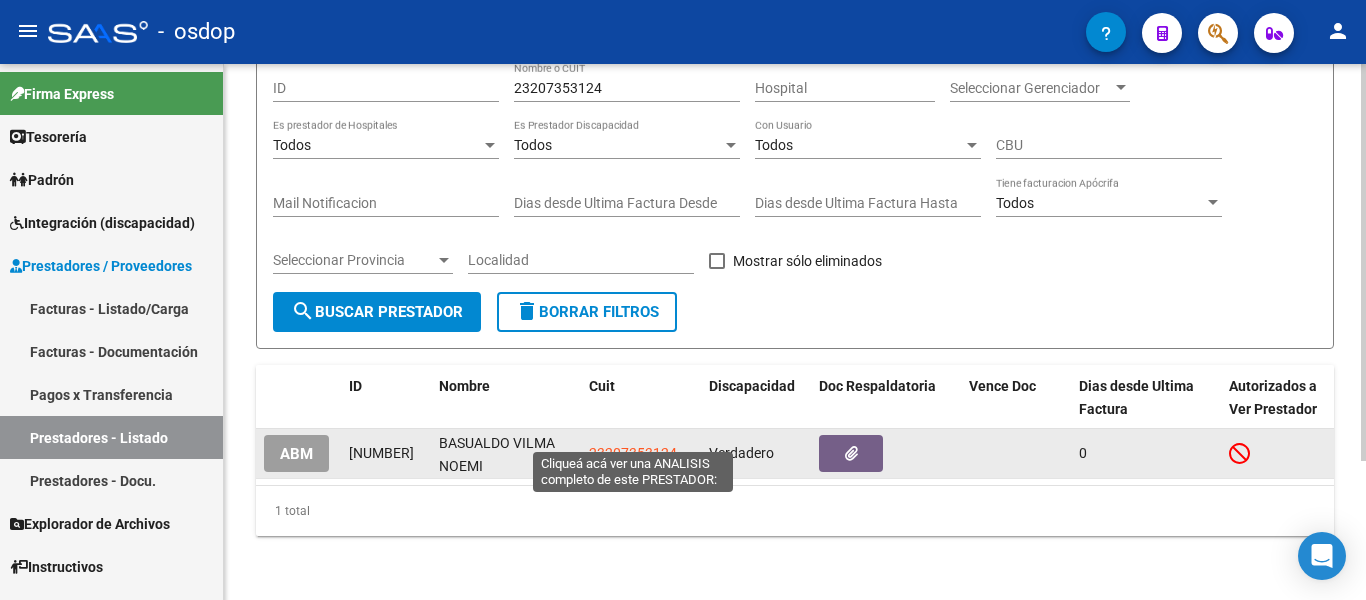 click on "23207353124" 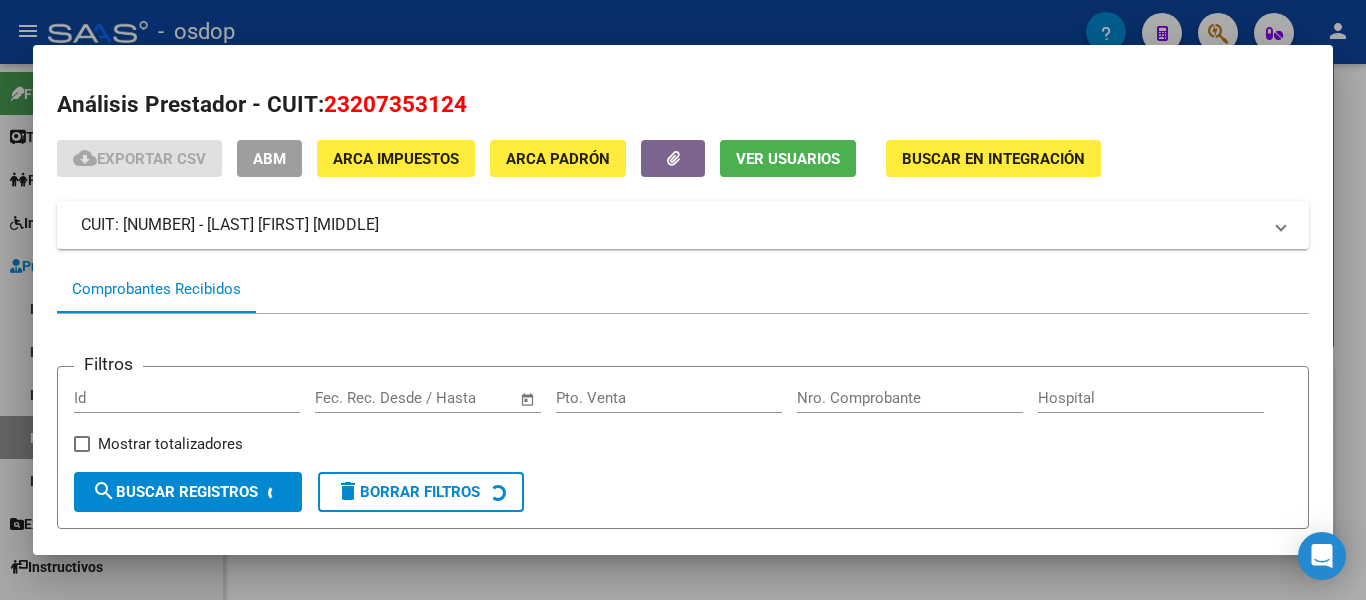 click at bounding box center (683, 300) 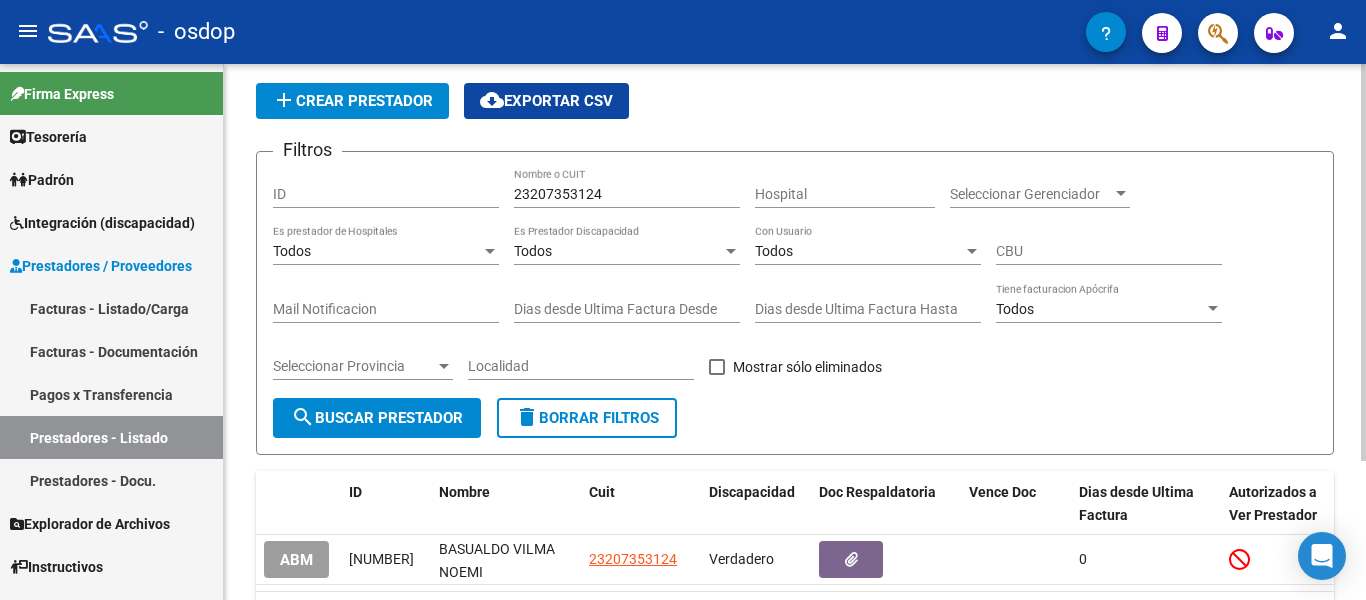 scroll, scrollTop: 100, scrollLeft: 0, axis: vertical 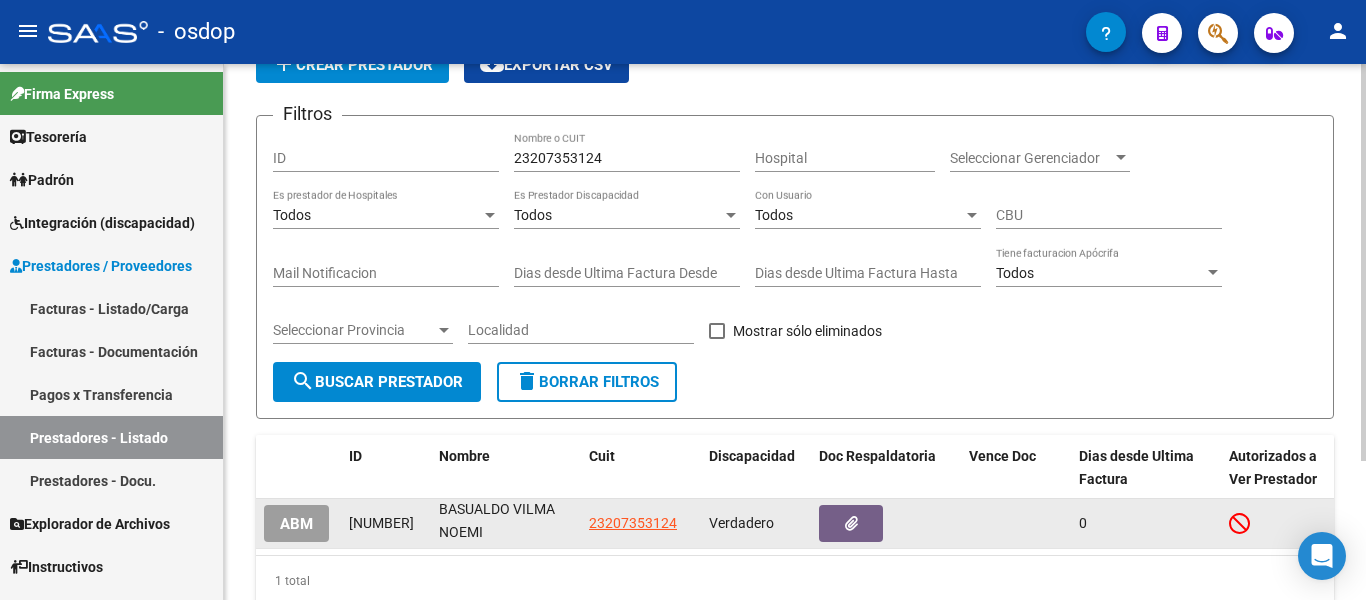drag, startPoint x: 431, startPoint y: 508, endPoint x: 687, endPoint y: 531, distance: 257.03113 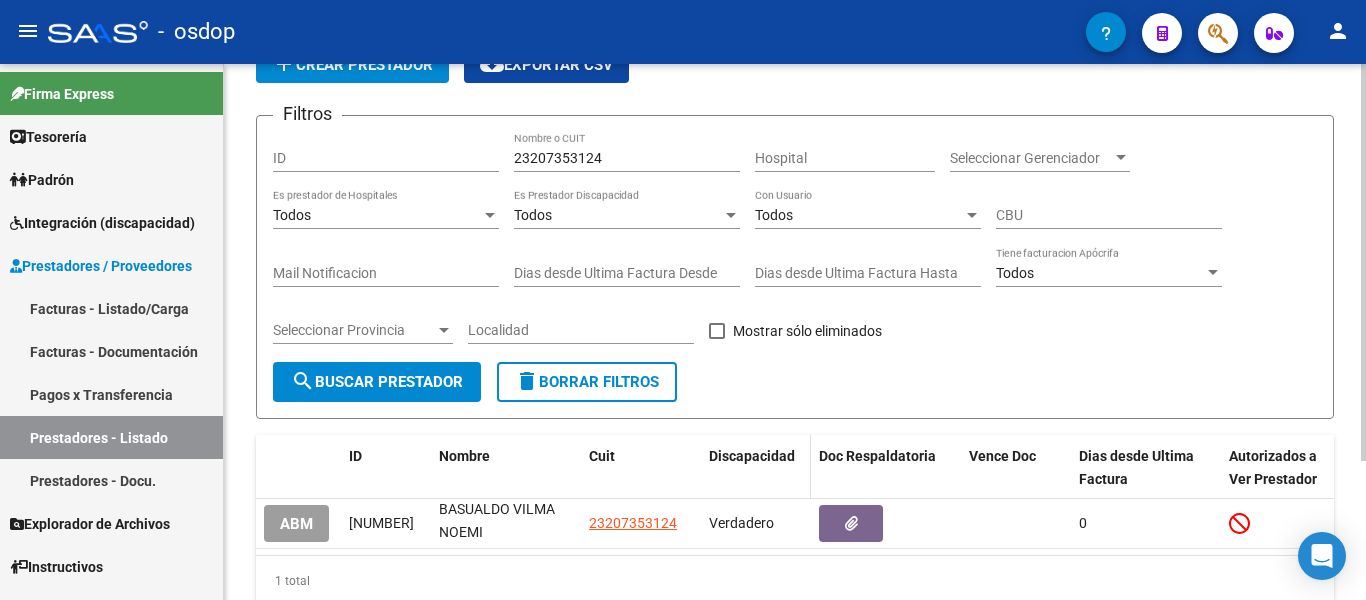 copy on "[LAST] [FIRST] [MIDDLE]  [NUMBER]" 